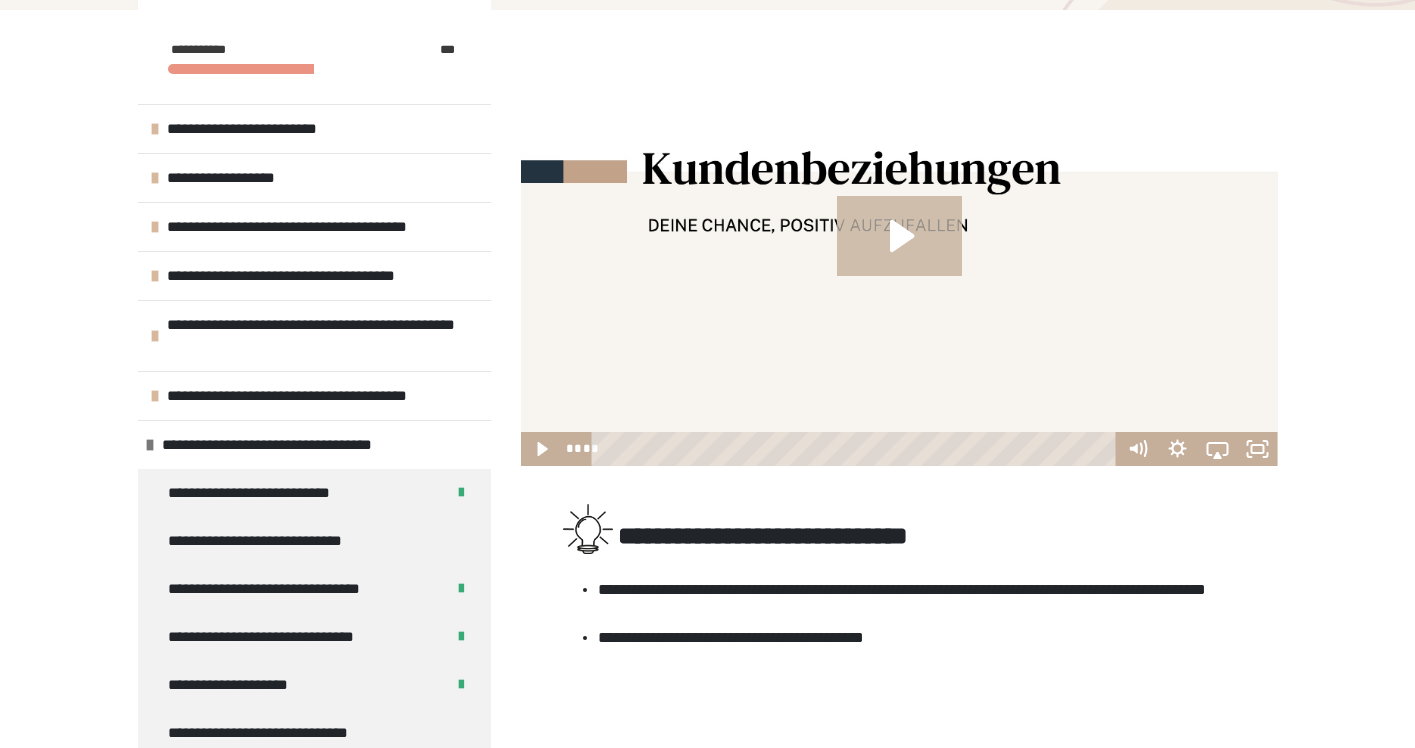 scroll, scrollTop: 0, scrollLeft: 0, axis: both 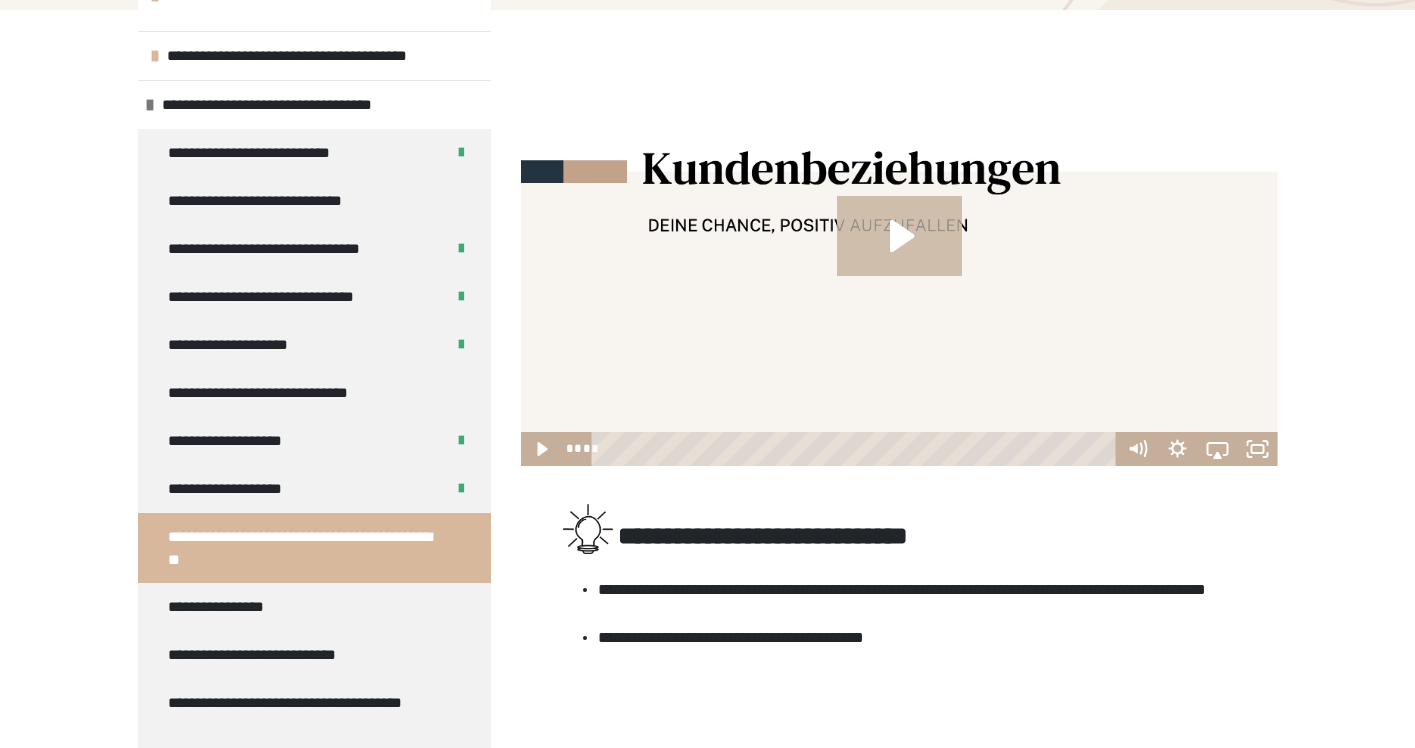 click 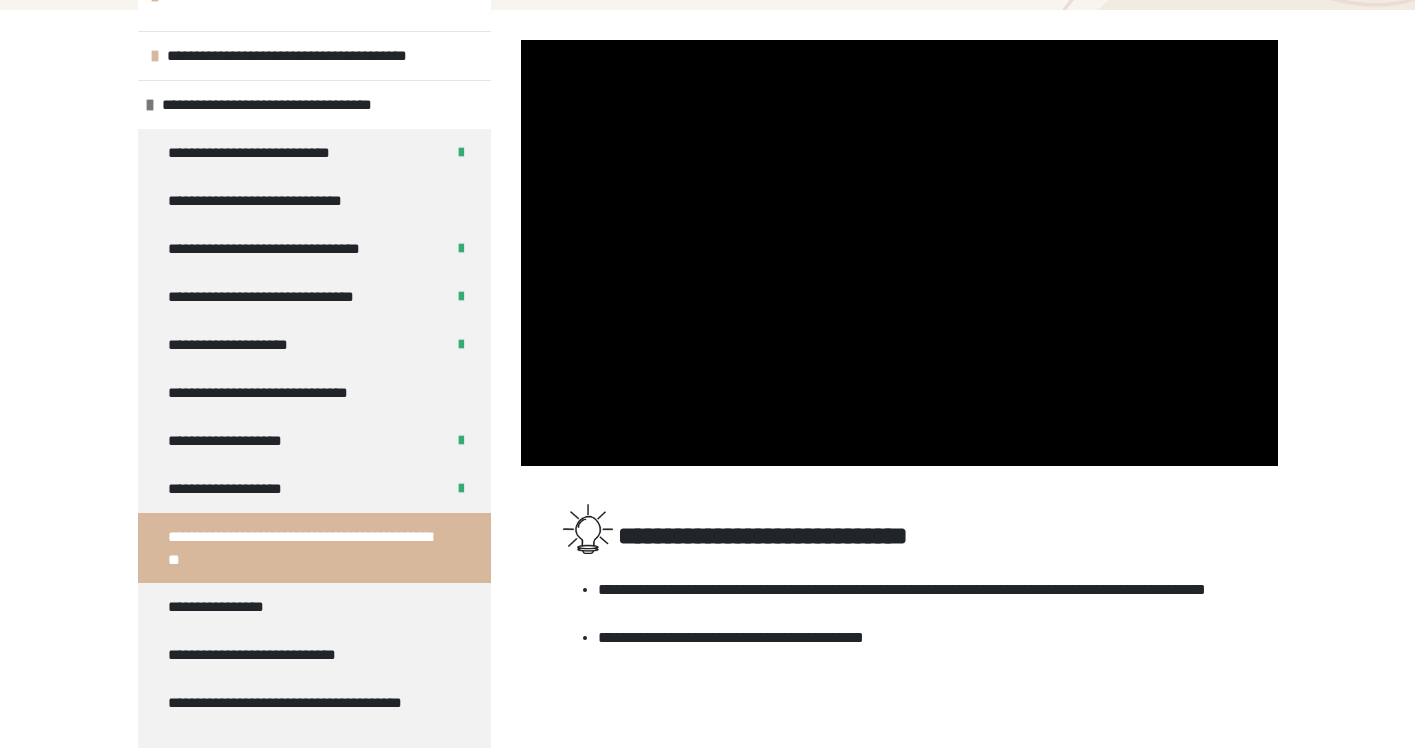 scroll, scrollTop: 250, scrollLeft: 0, axis: vertical 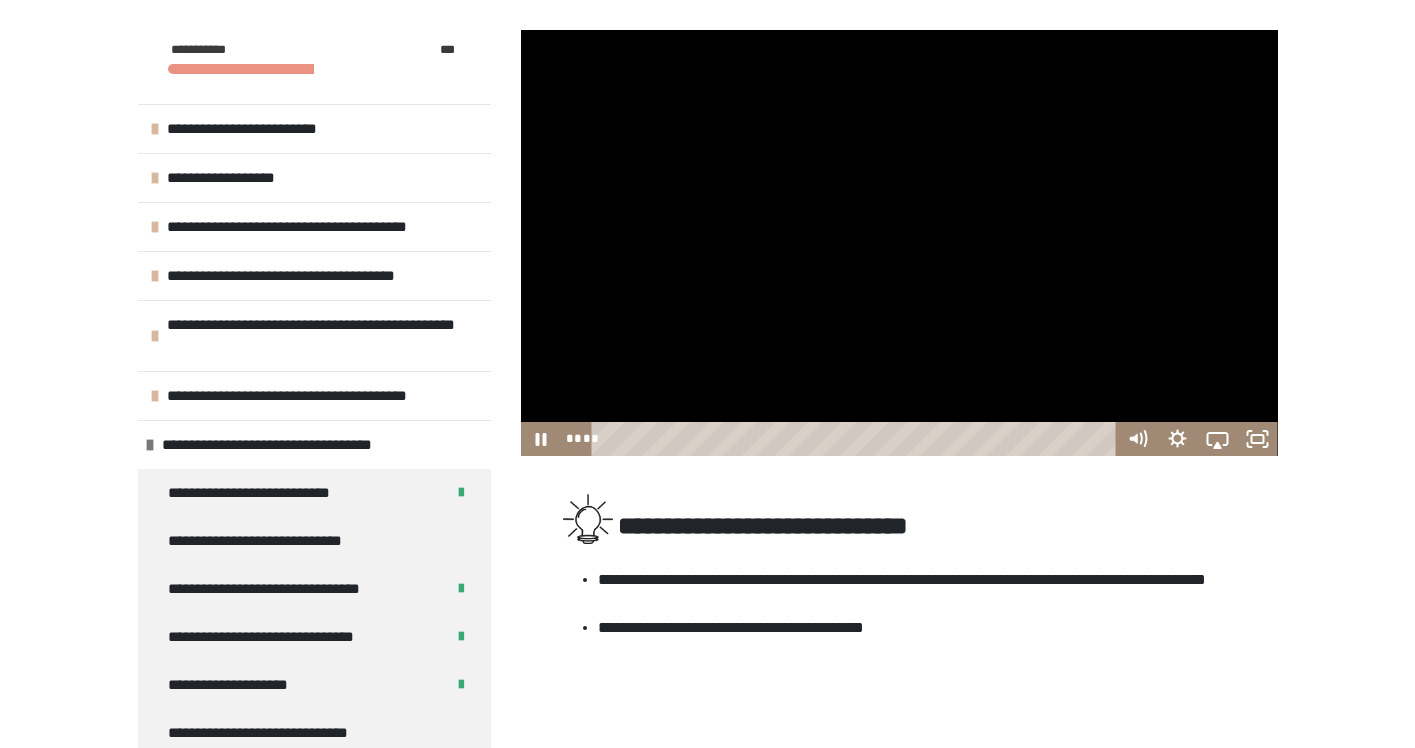 click at bounding box center (899, 243) 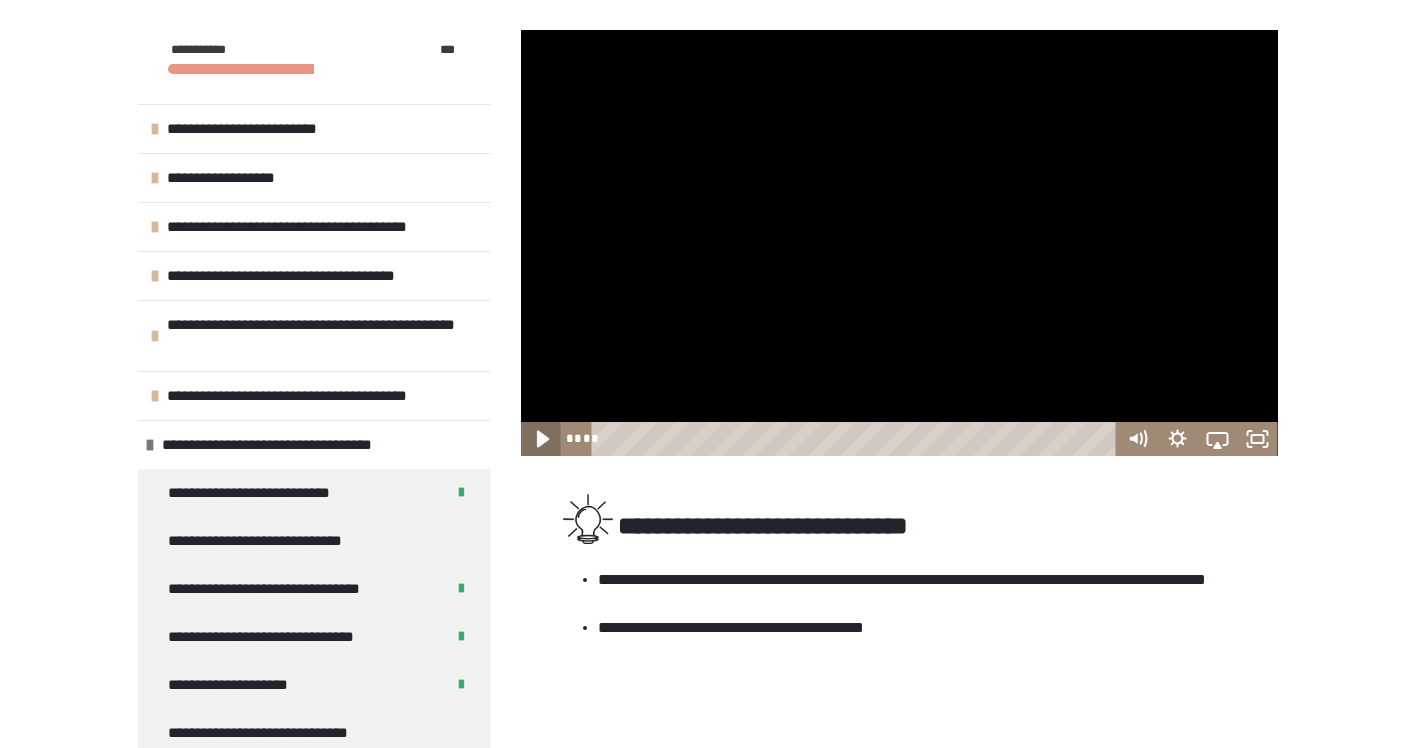 click 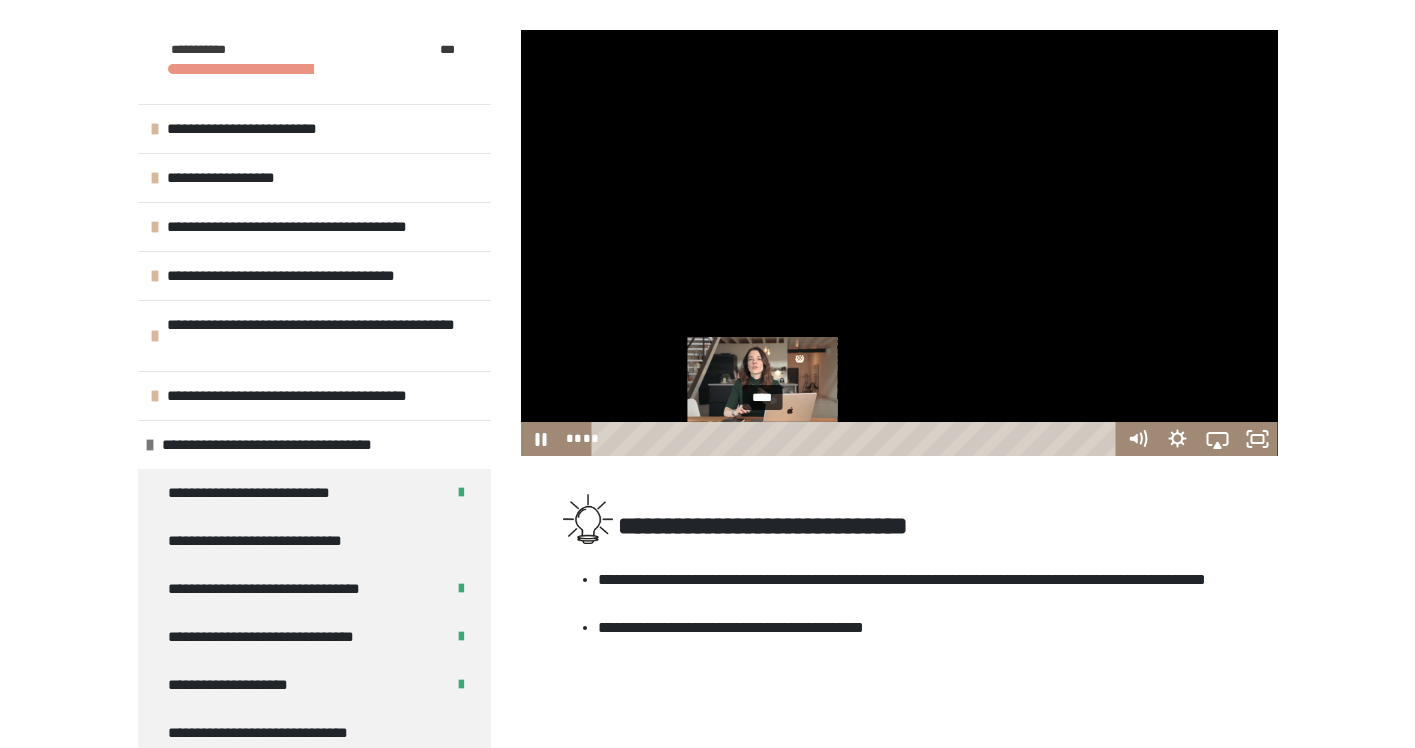 click on "****" at bounding box center (857, 439) 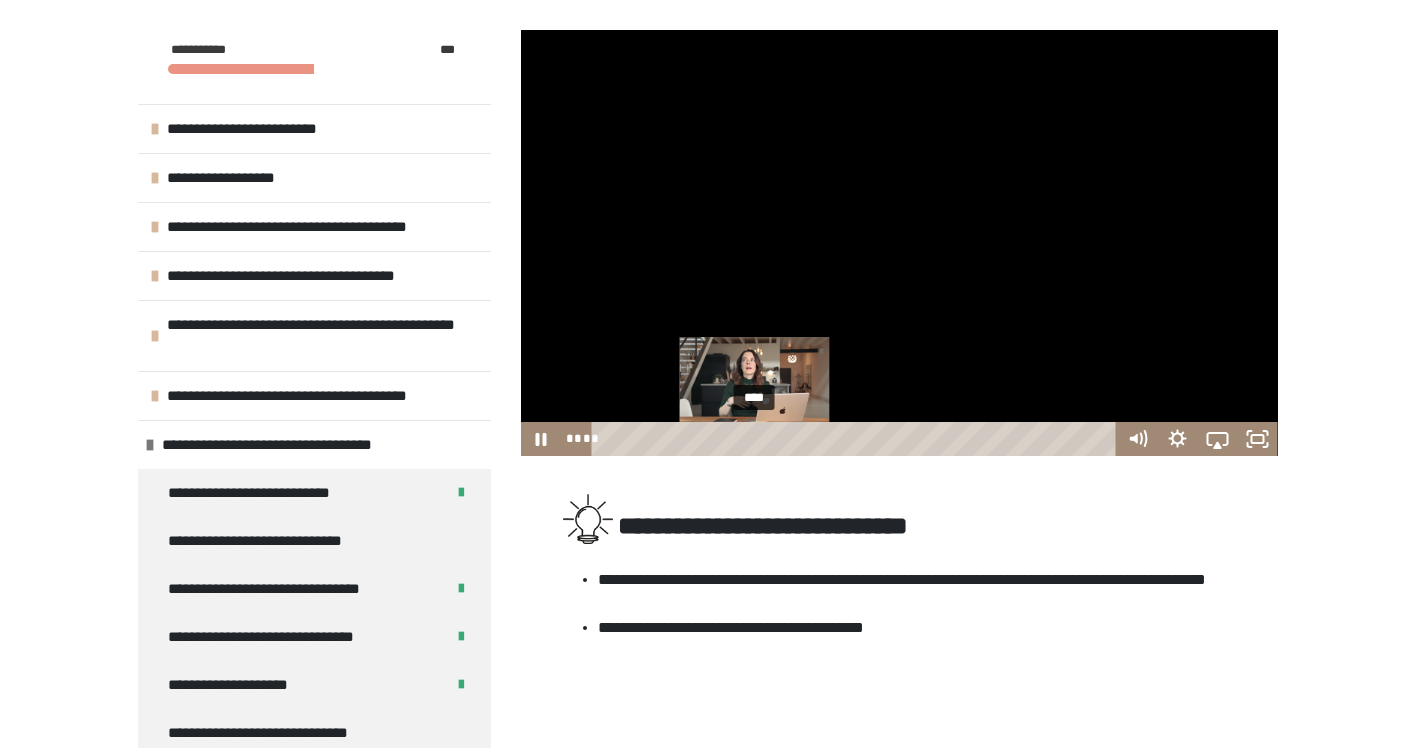 click on "****" at bounding box center (857, 439) 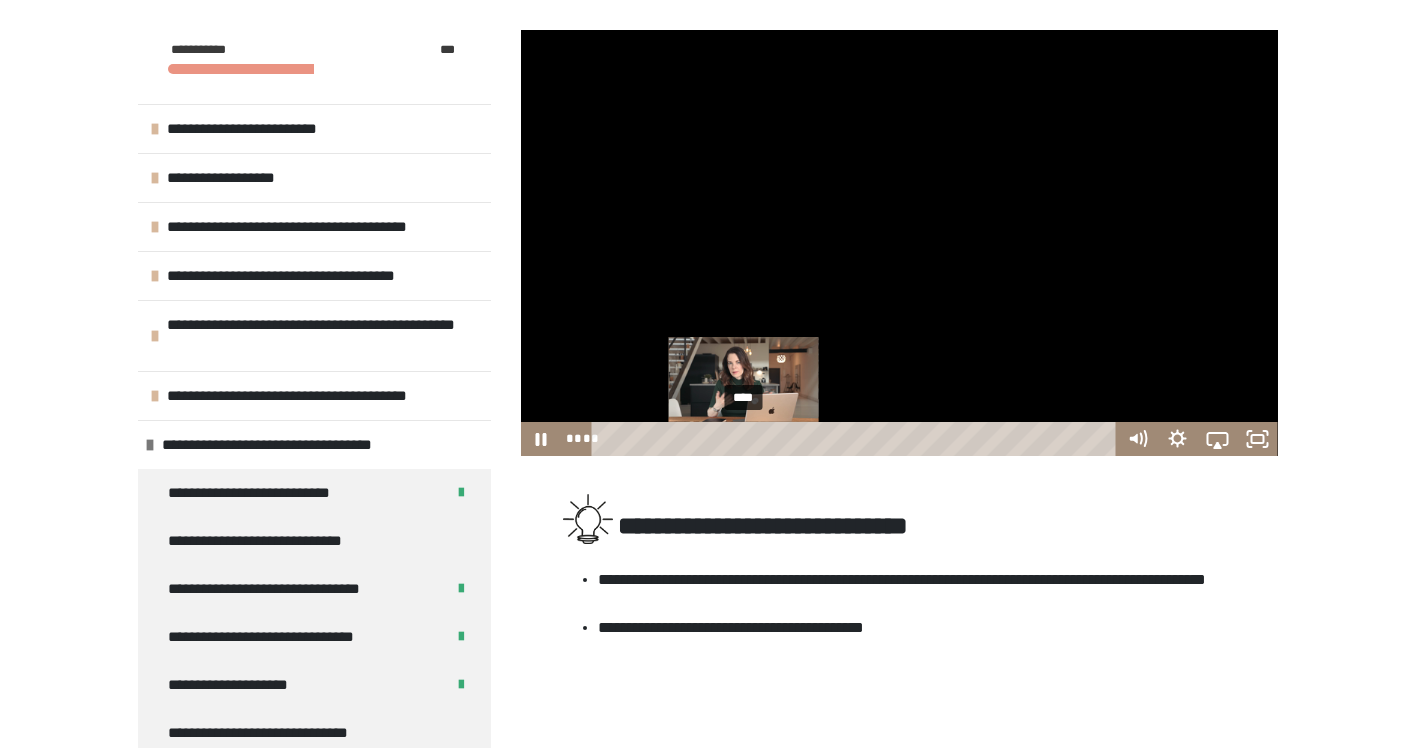click on "****" at bounding box center [857, 439] 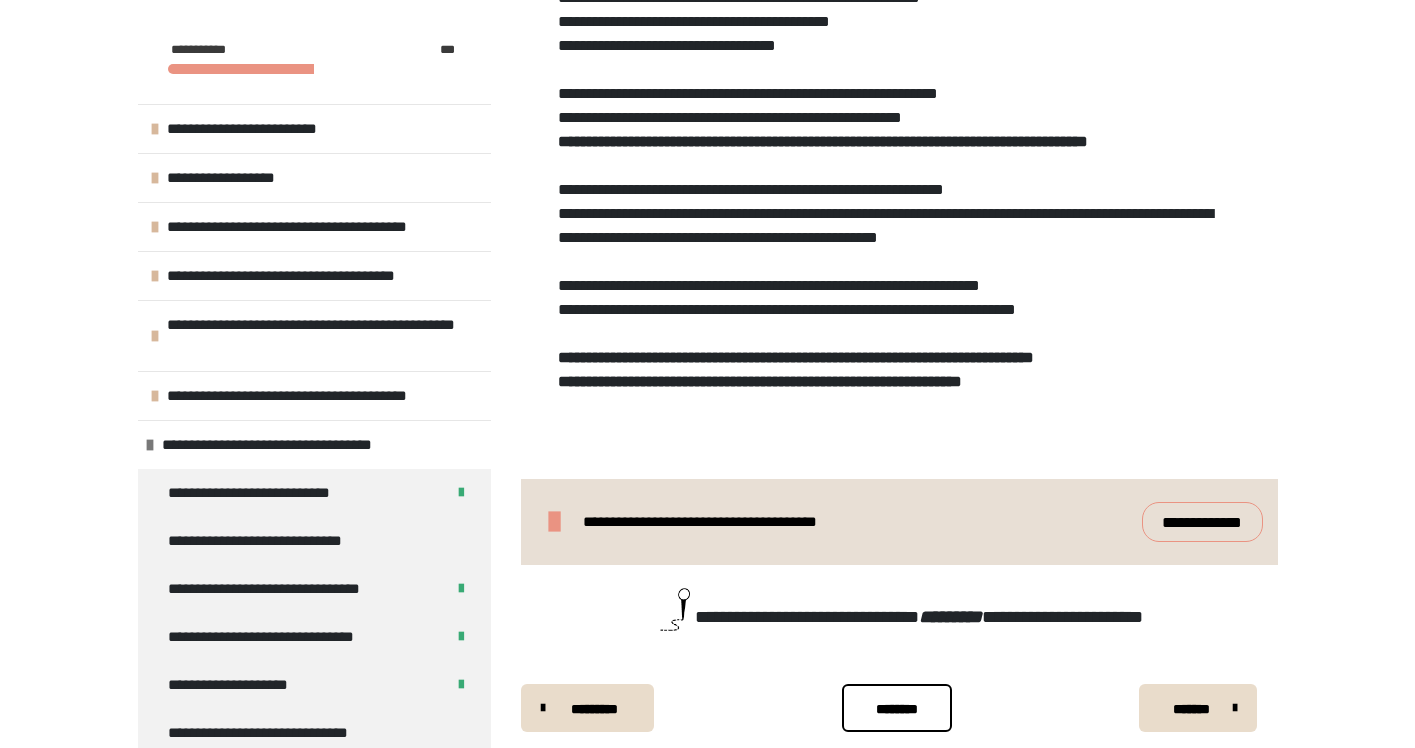 scroll, scrollTop: 1116, scrollLeft: 0, axis: vertical 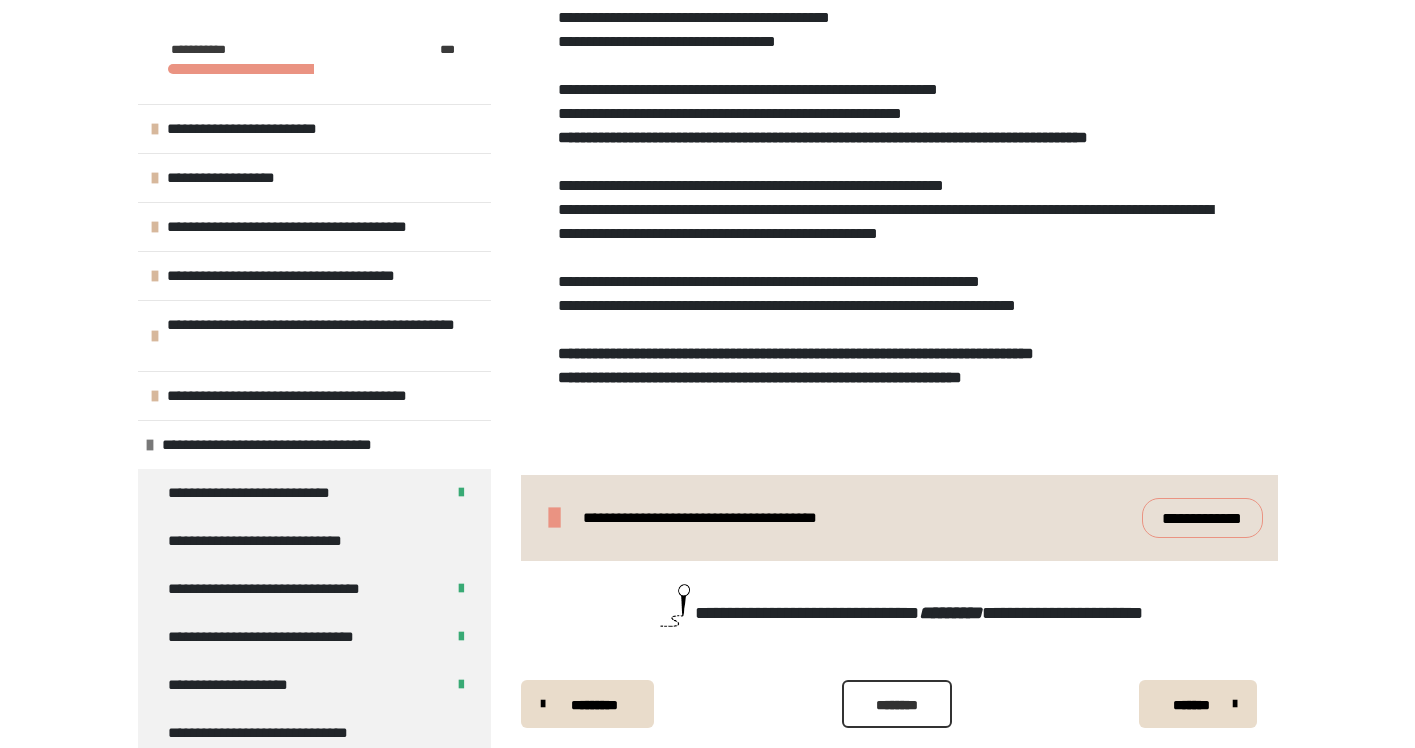 click on "********" at bounding box center (897, 704) 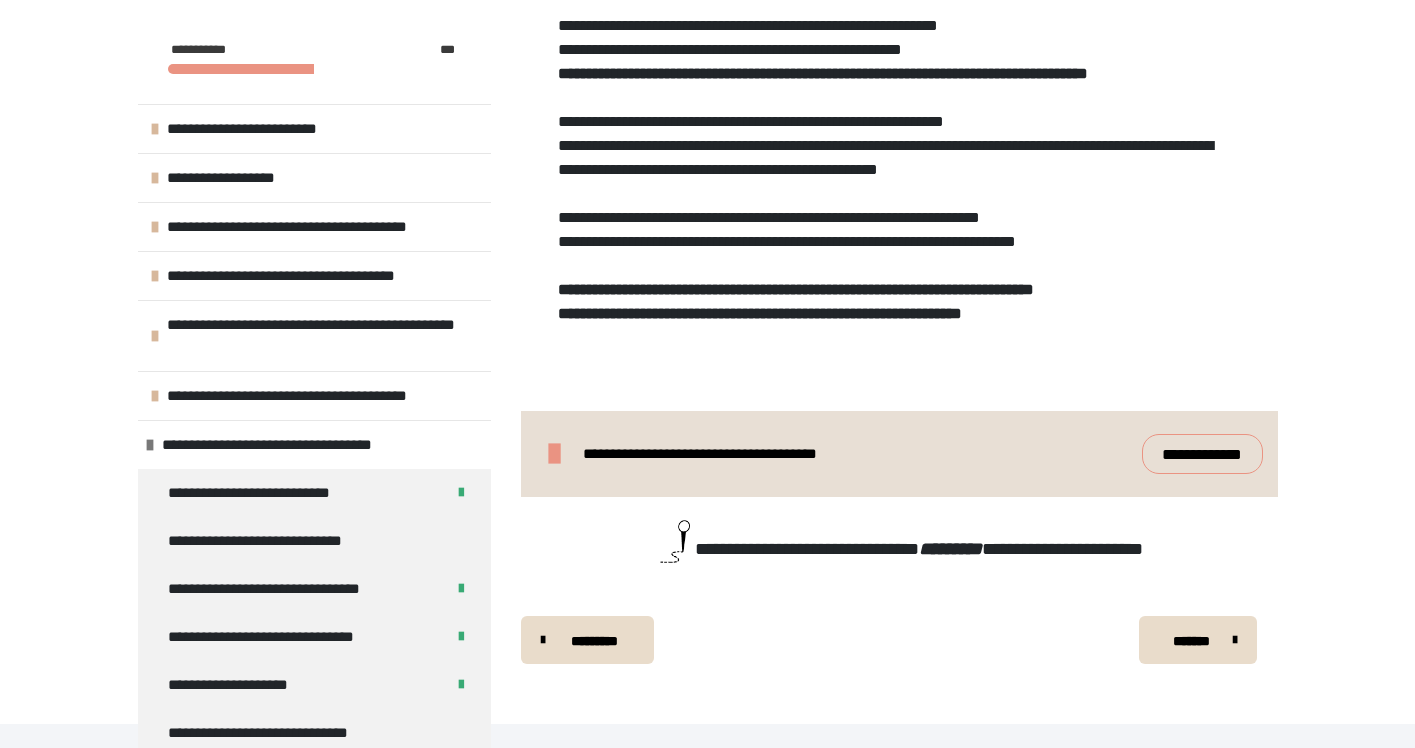 scroll, scrollTop: 1180, scrollLeft: 0, axis: vertical 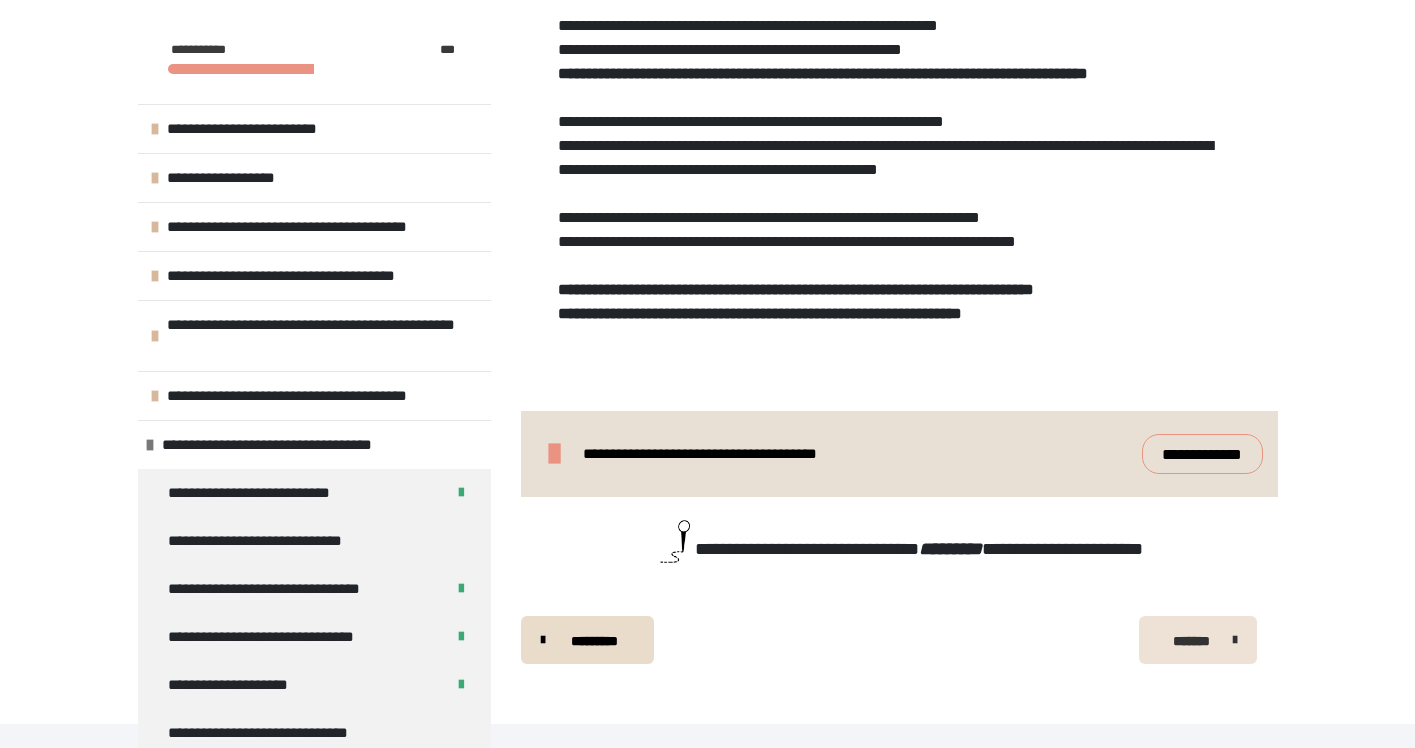 click on "*******" at bounding box center [1191, 641] 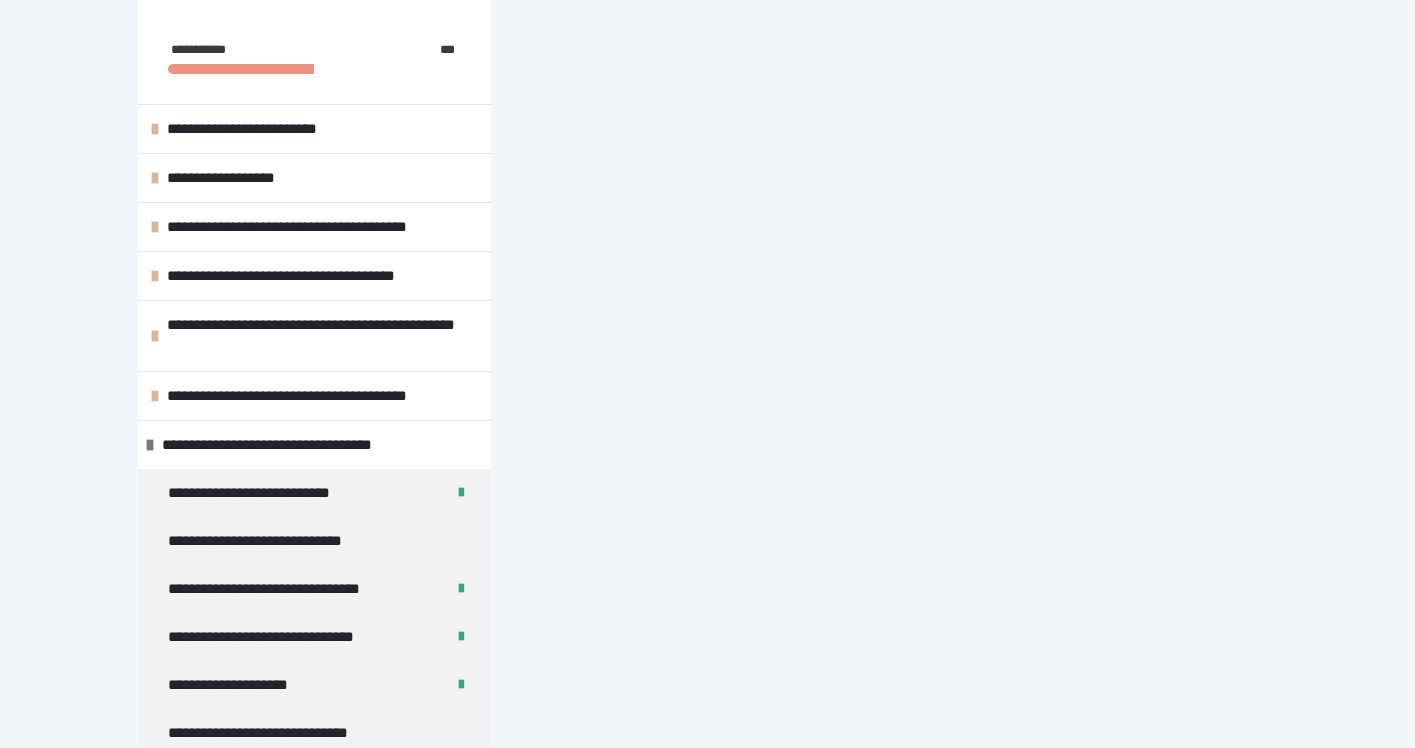 scroll, scrollTop: 340, scrollLeft: 0, axis: vertical 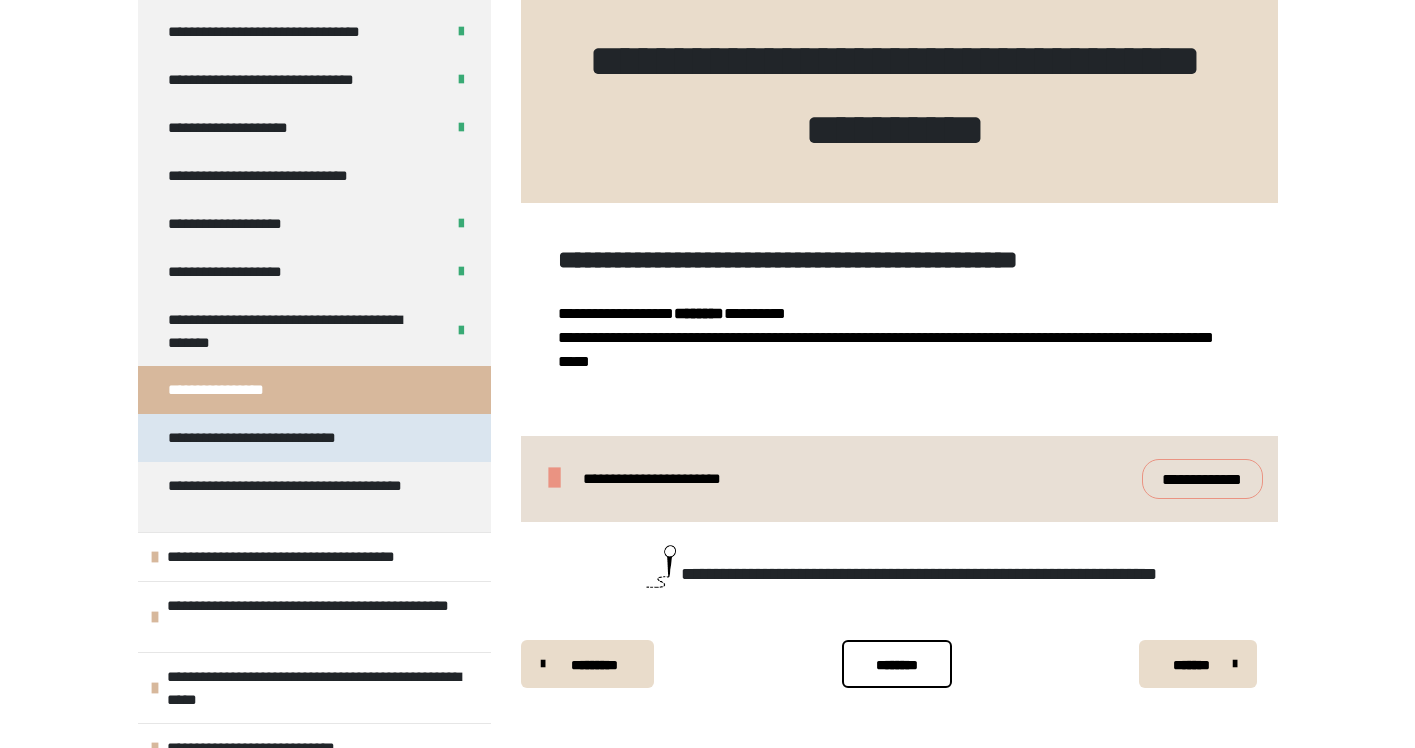 click on "**********" at bounding box center [268, 438] 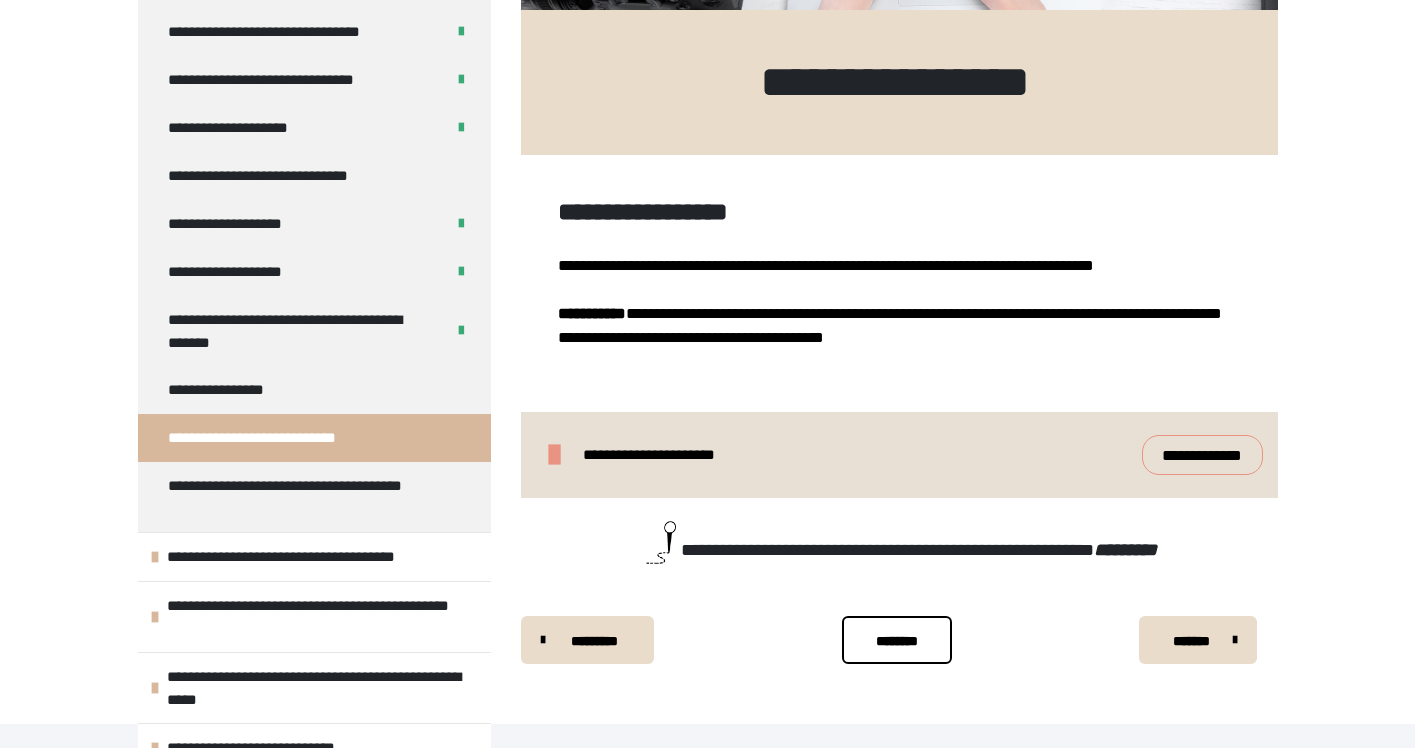 scroll, scrollTop: 548, scrollLeft: 0, axis: vertical 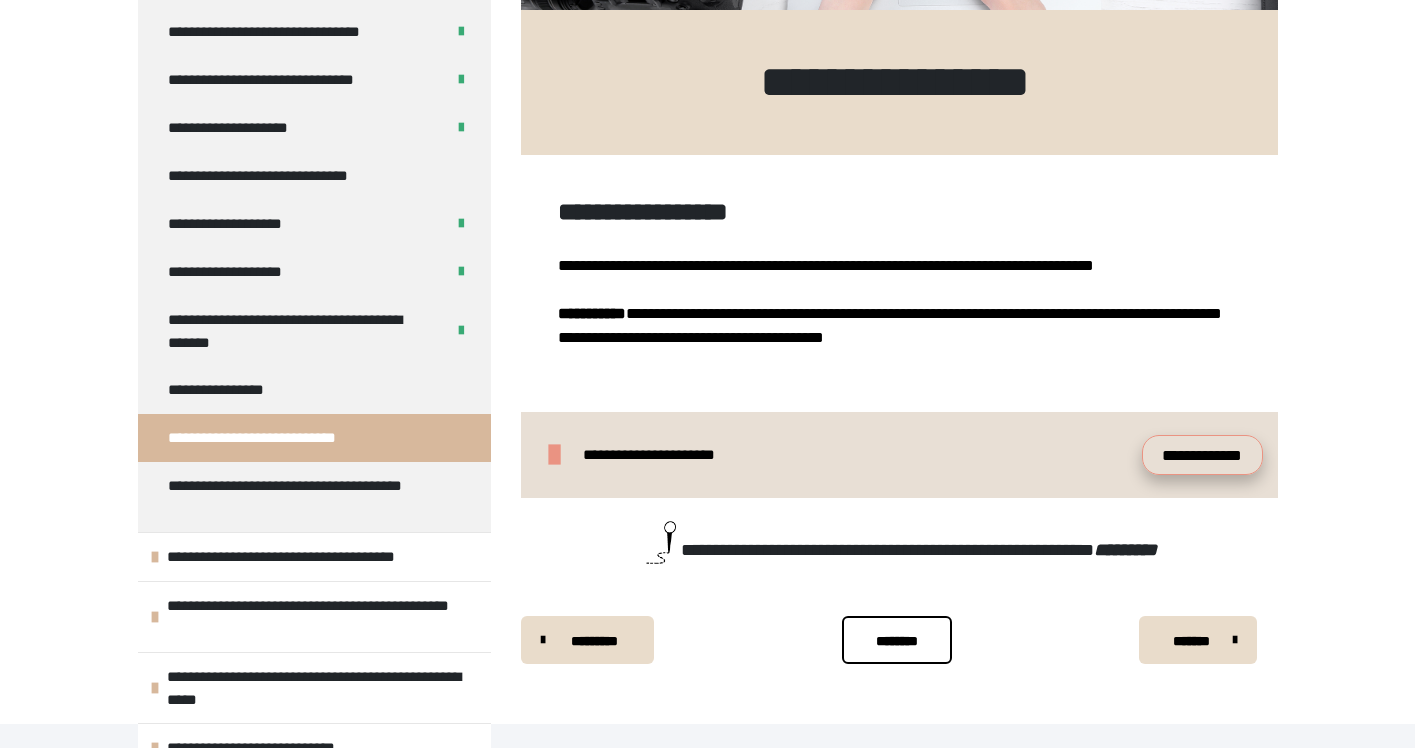 click on "**********" at bounding box center [1202, 455] 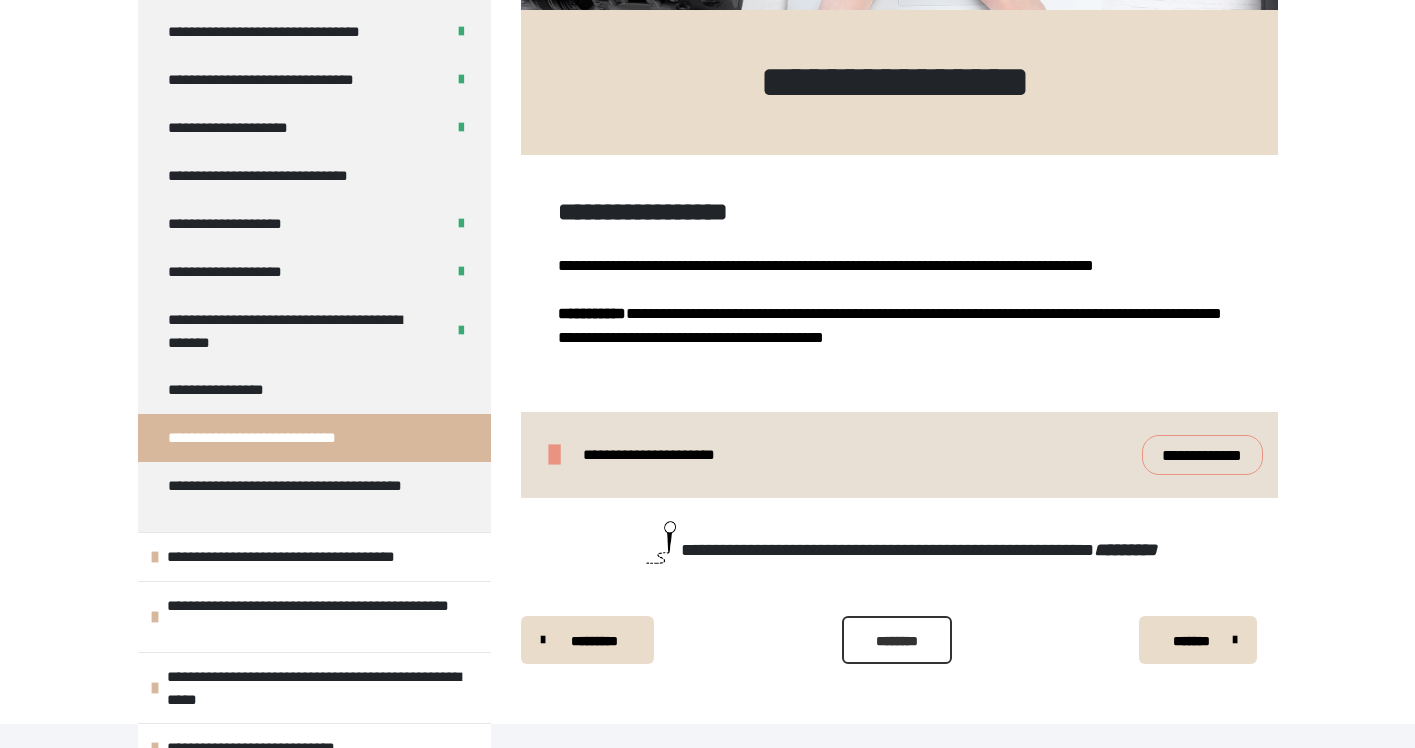 click on "********" at bounding box center (897, 640) 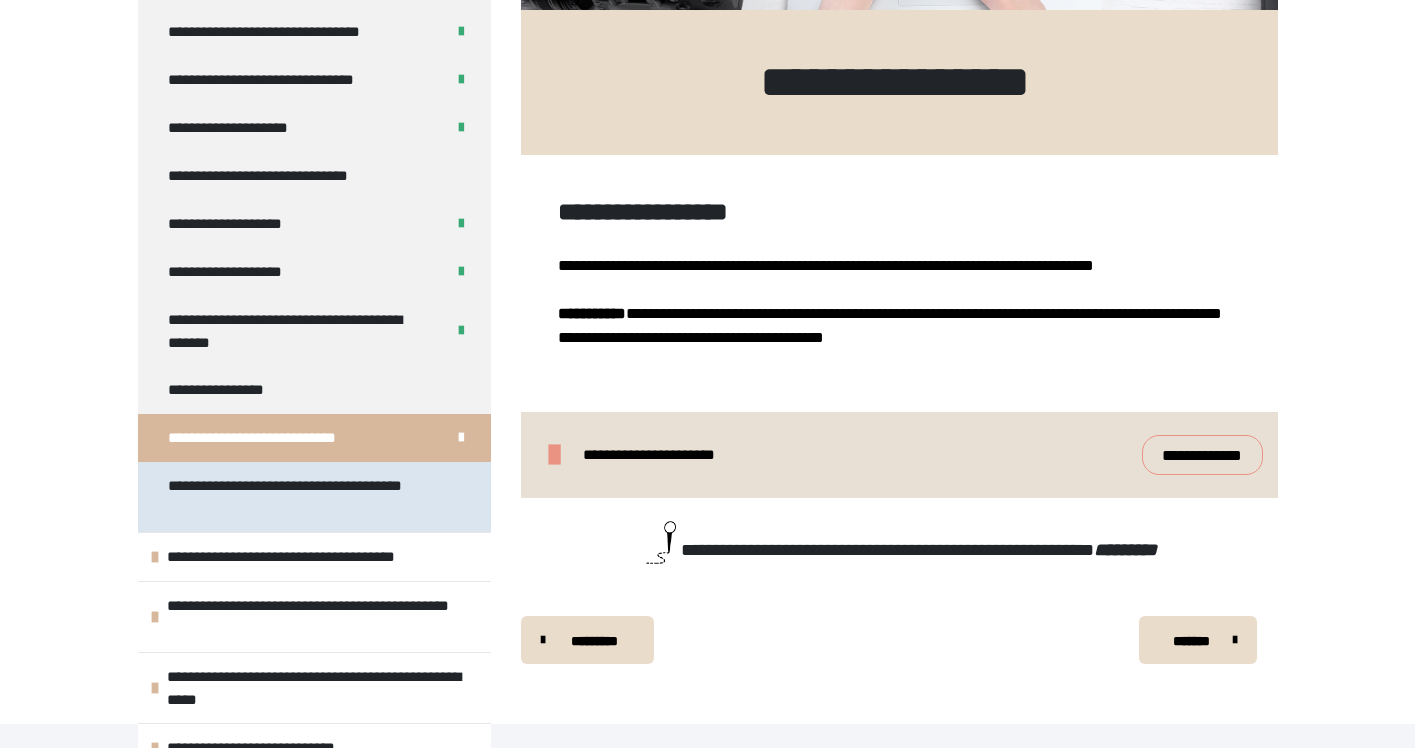 scroll, scrollTop: 556, scrollLeft: 0, axis: vertical 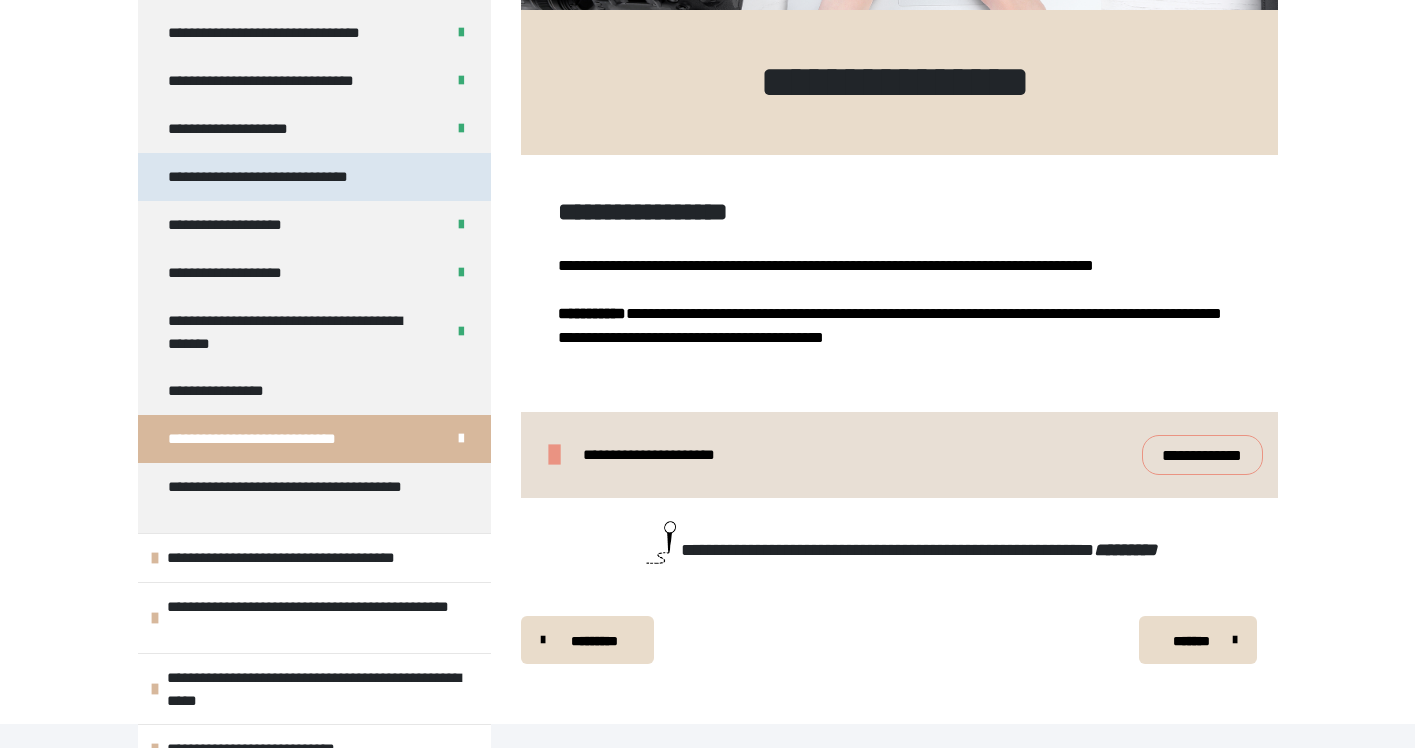 click on "**********" at bounding box center [277, 177] 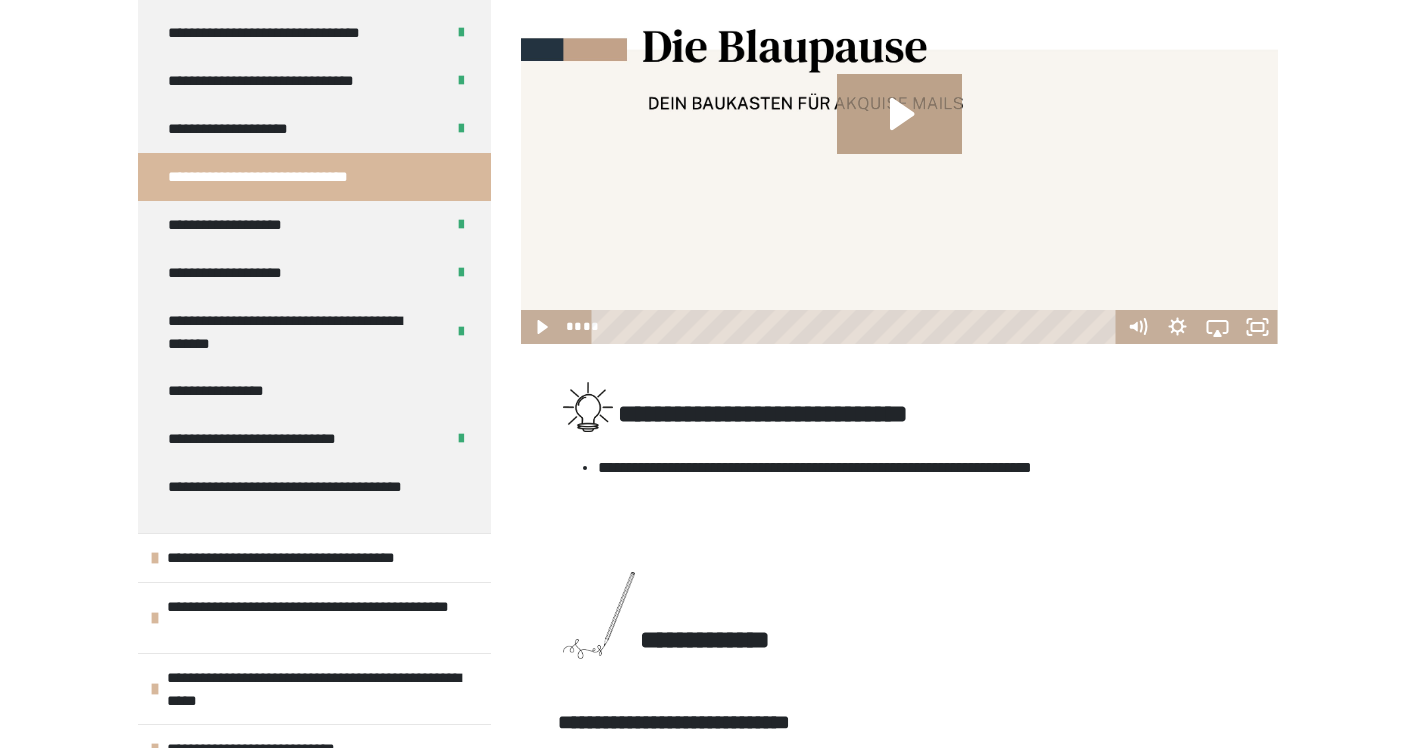 scroll, scrollTop: 389, scrollLeft: 0, axis: vertical 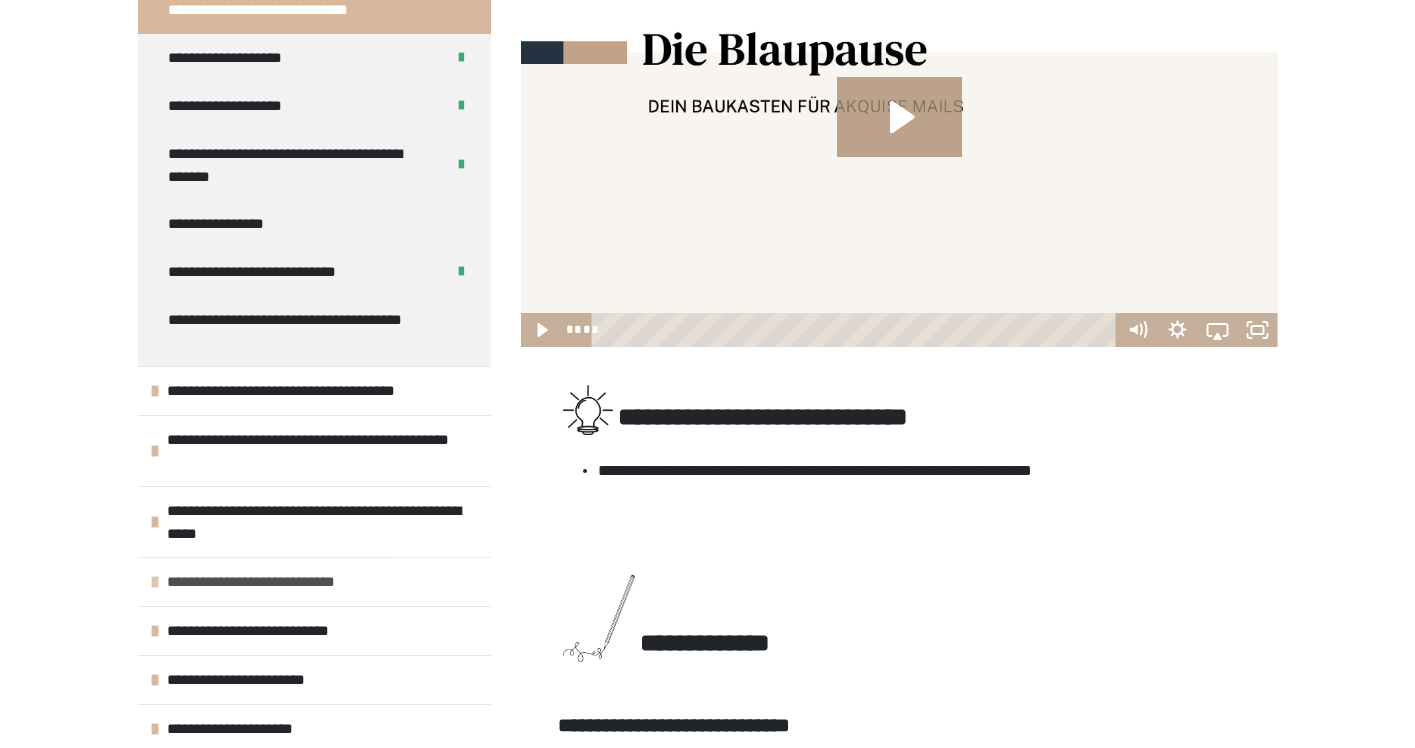 click at bounding box center [155, 582] 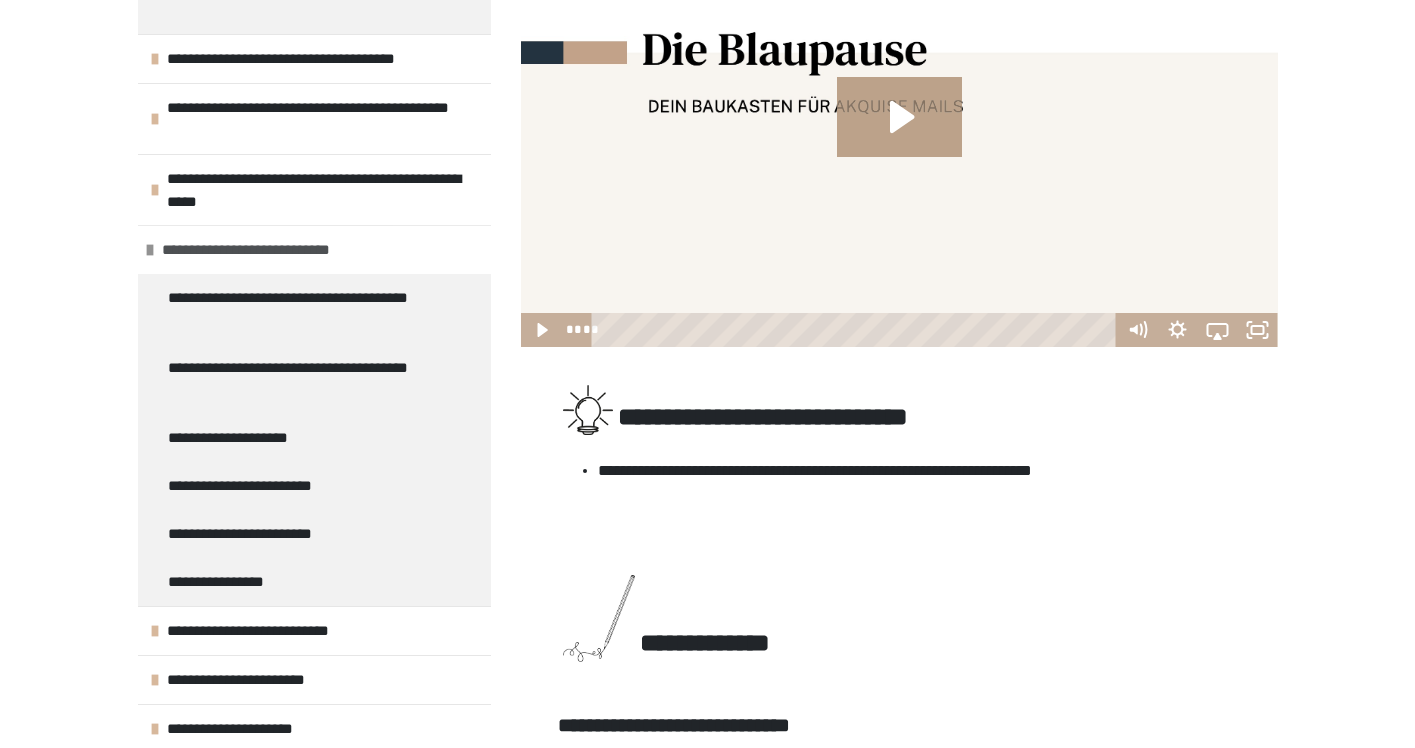 scroll, scrollTop: 1055, scrollLeft: 0, axis: vertical 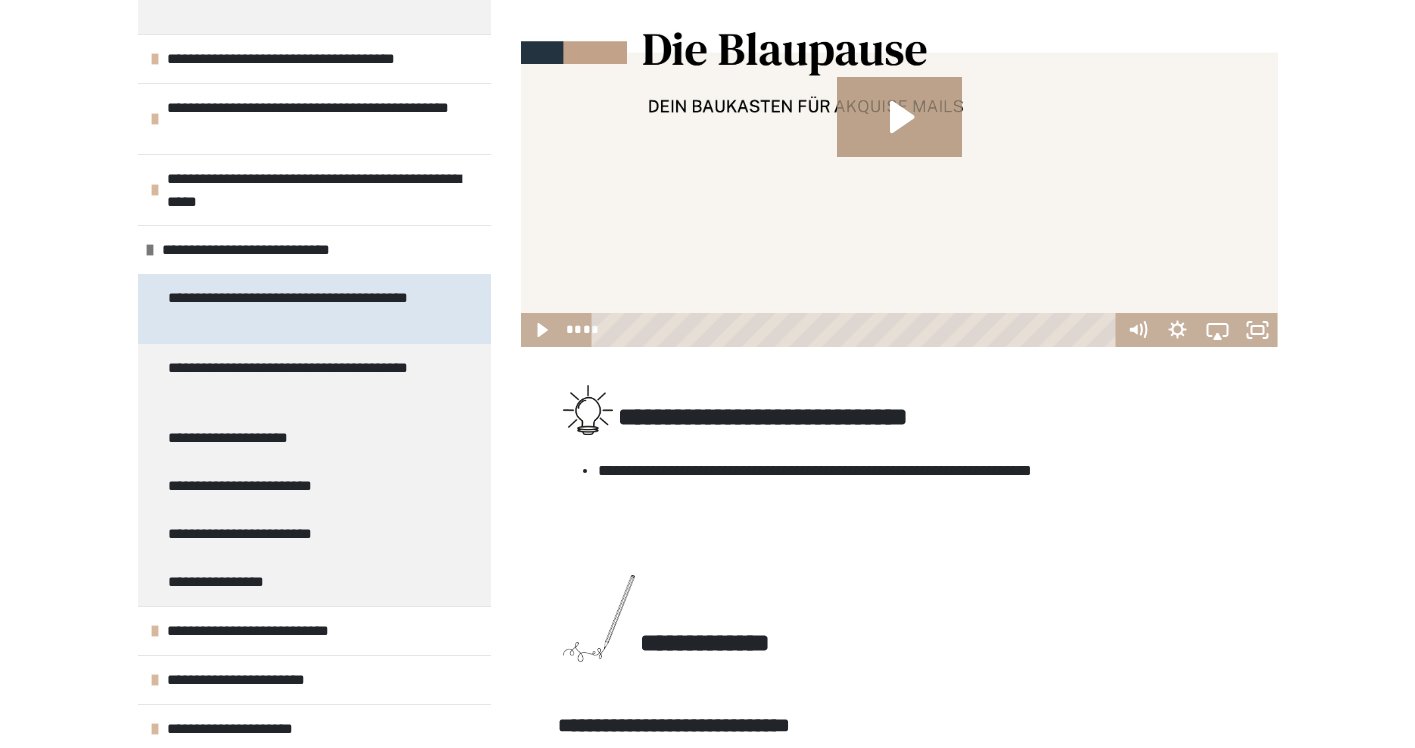 click on "**********" at bounding box center [306, 309] 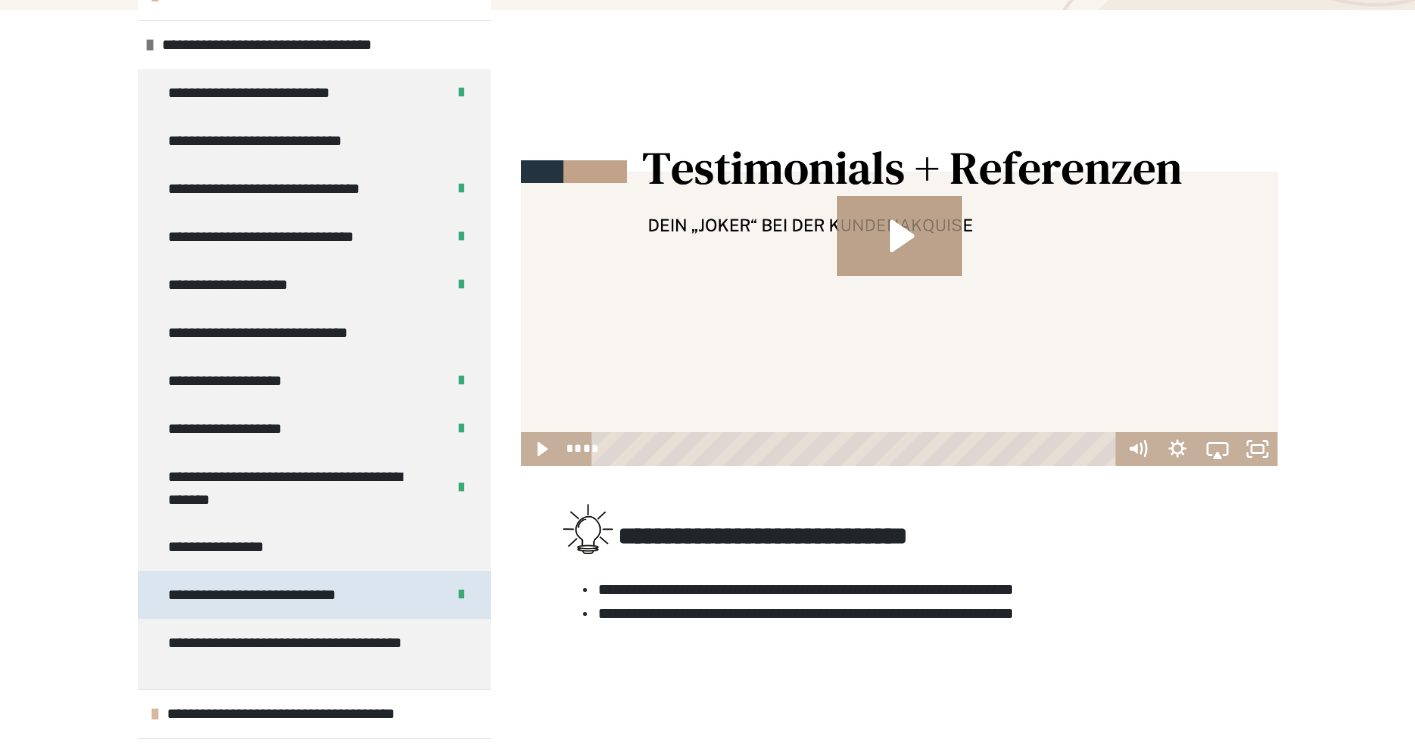 scroll, scrollTop: 399, scrollLeft: 0, axis: vertical 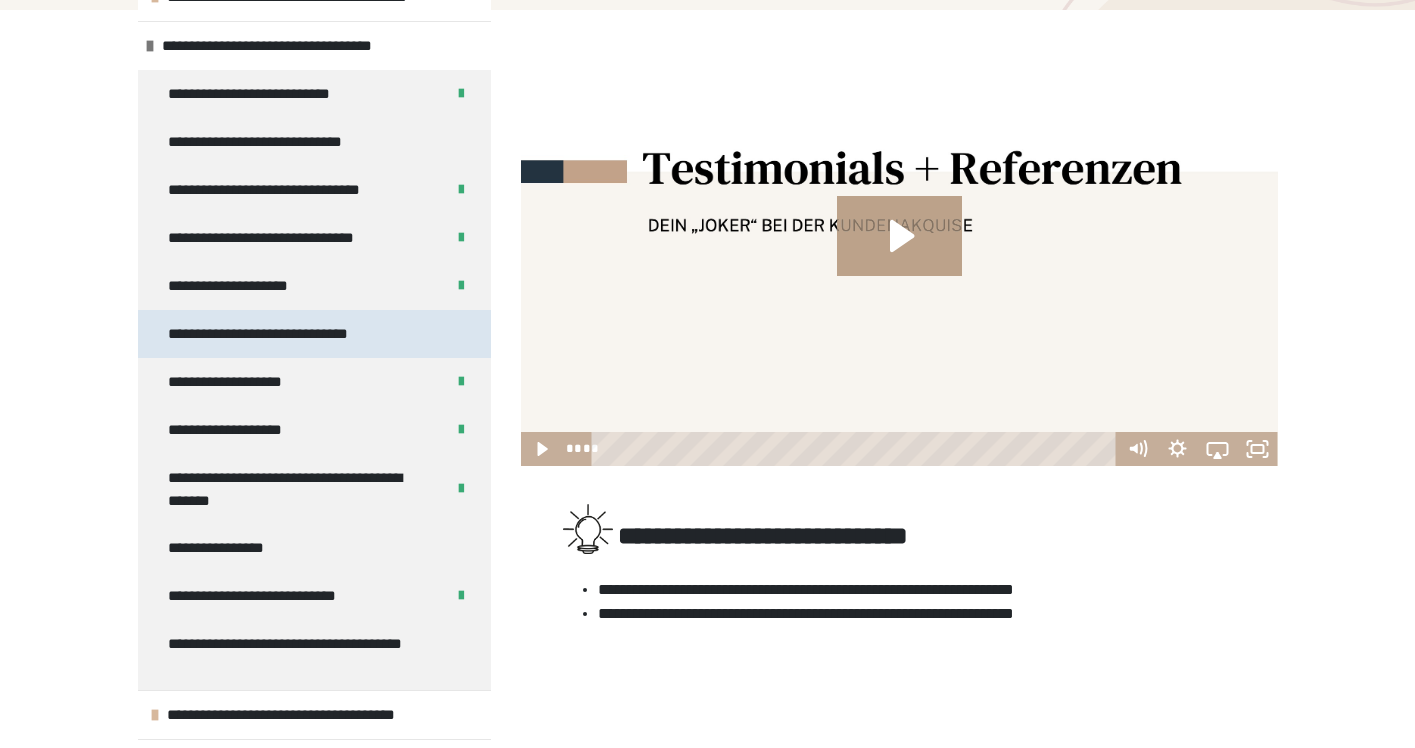 click on "**********" at bounding box center [277, 334] 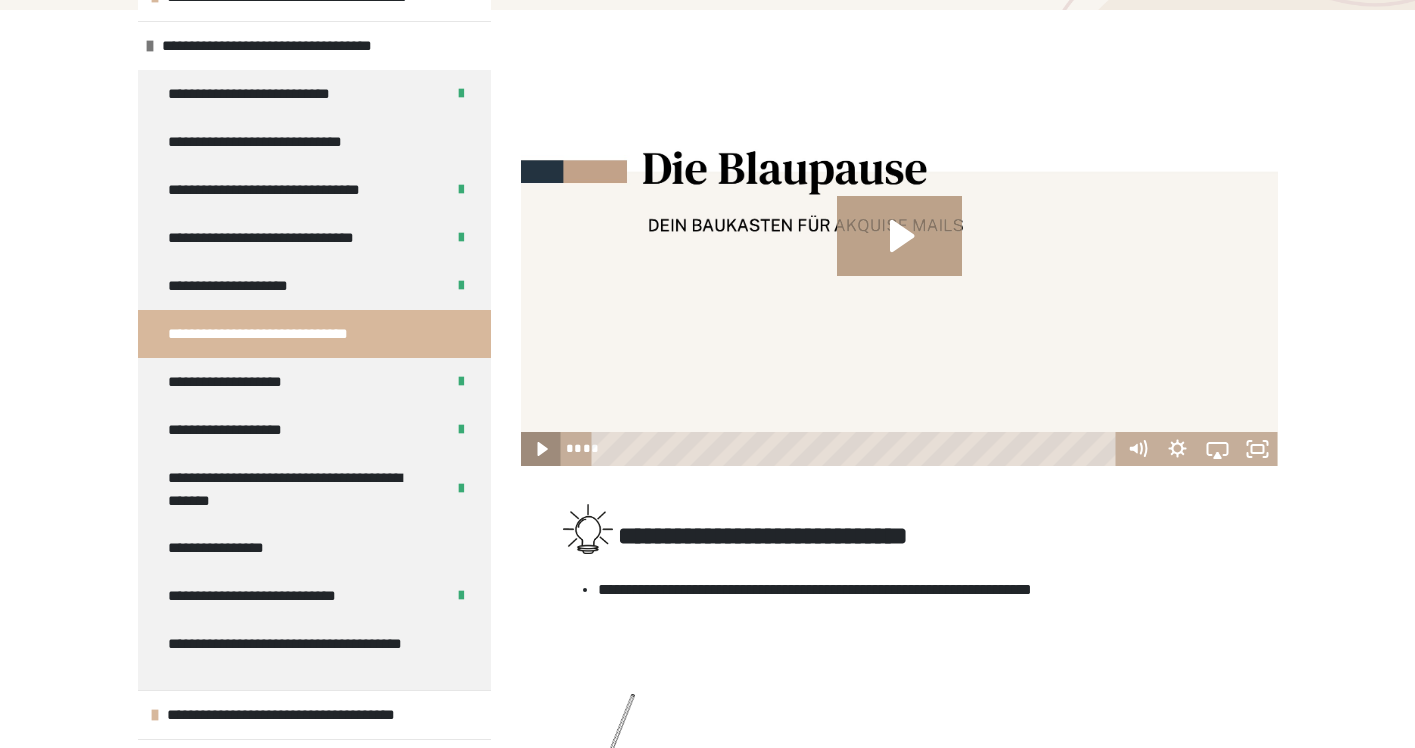 click 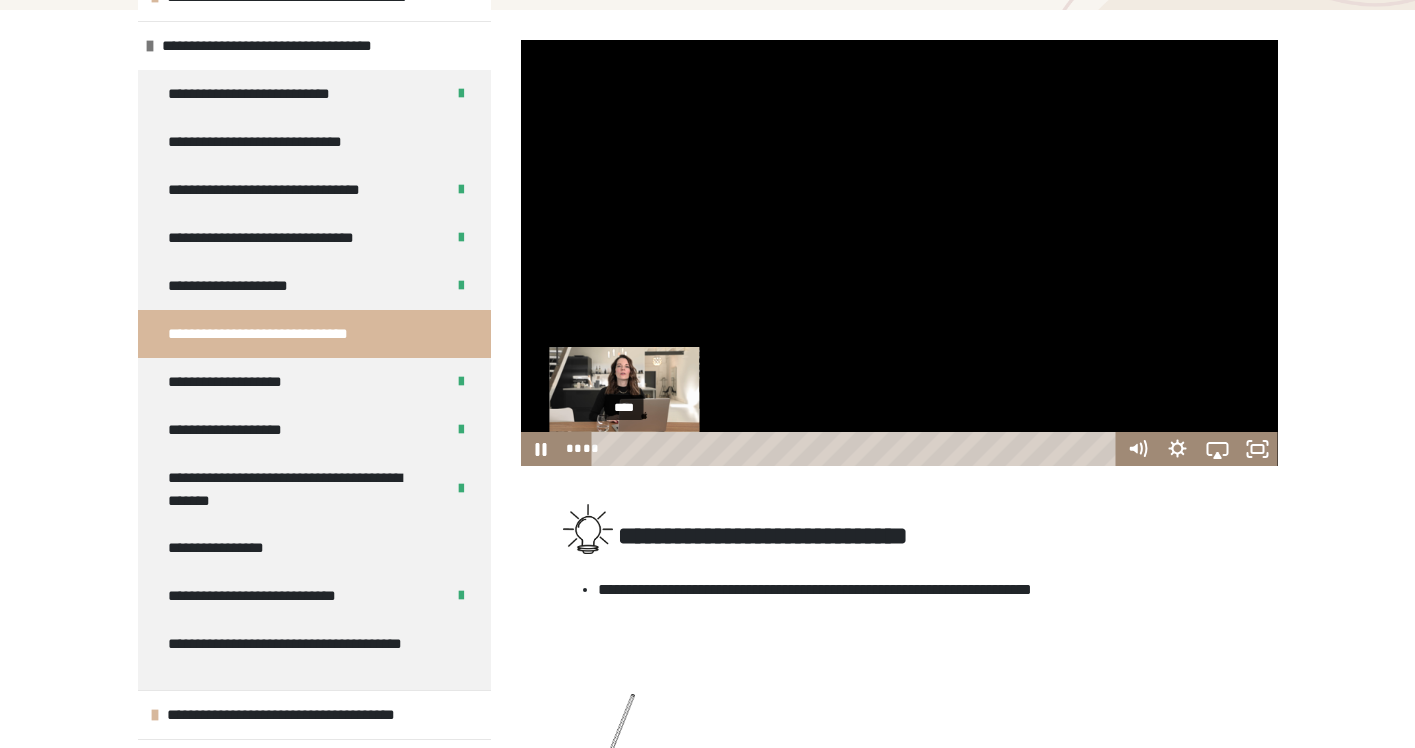 click on "****" at bounding box center (857, 449) 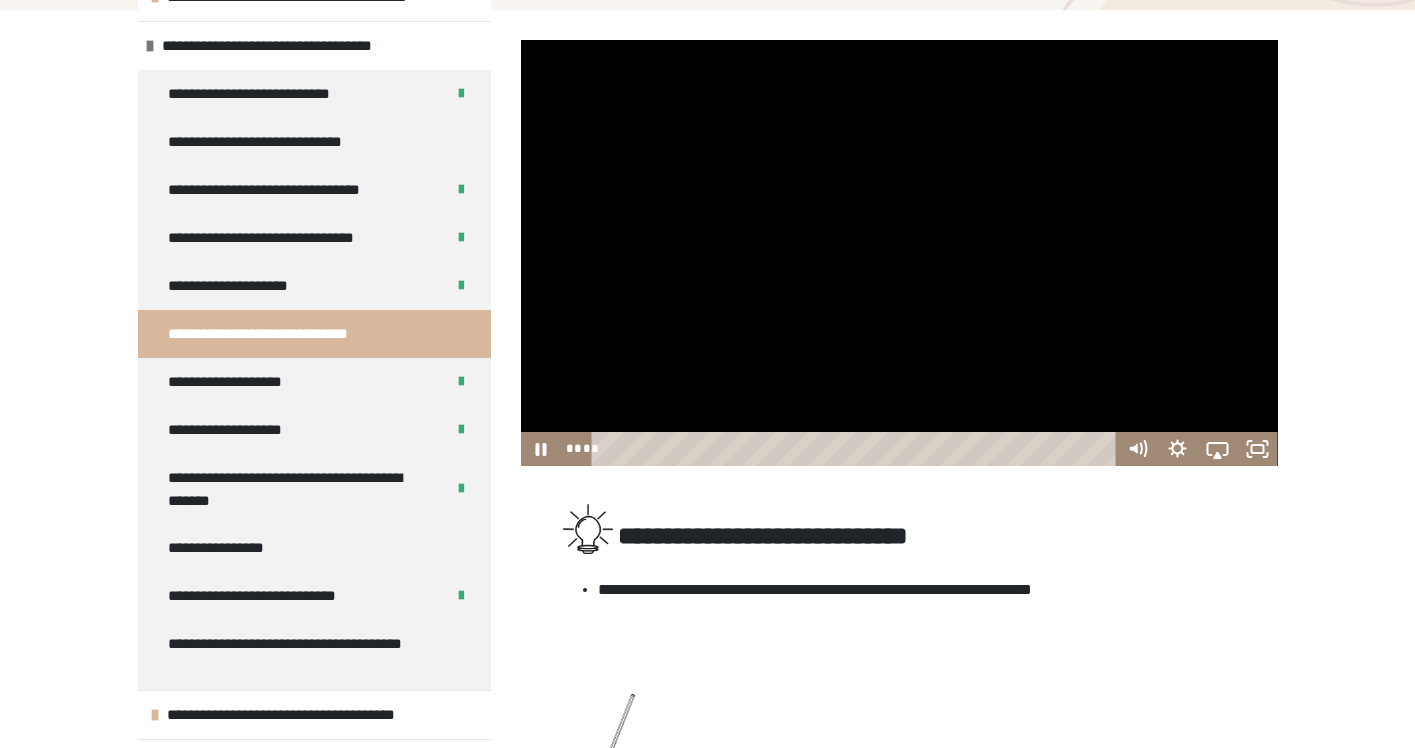 drag, startPoint x: 629, startPoint y: 450, endPoint x: 566, endPoint y: 447, distance: 63.07139 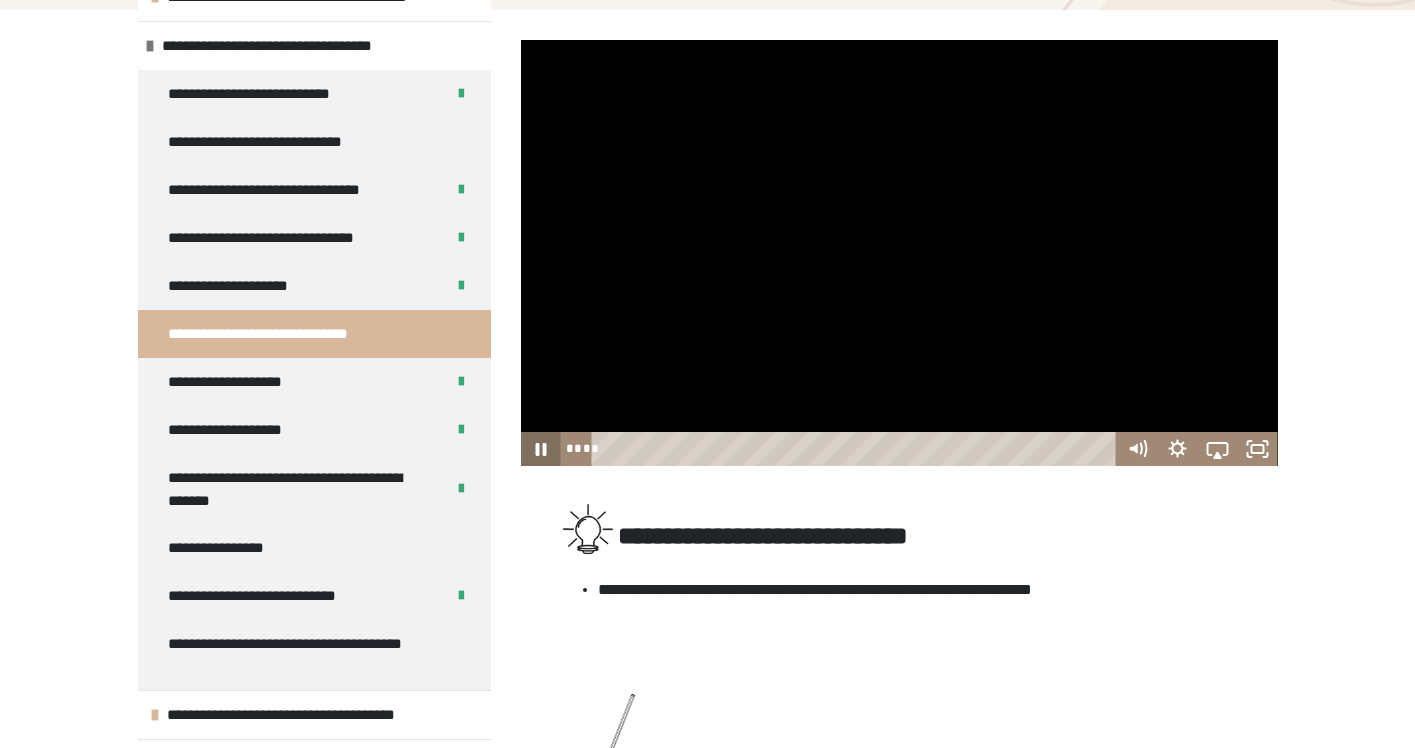 click 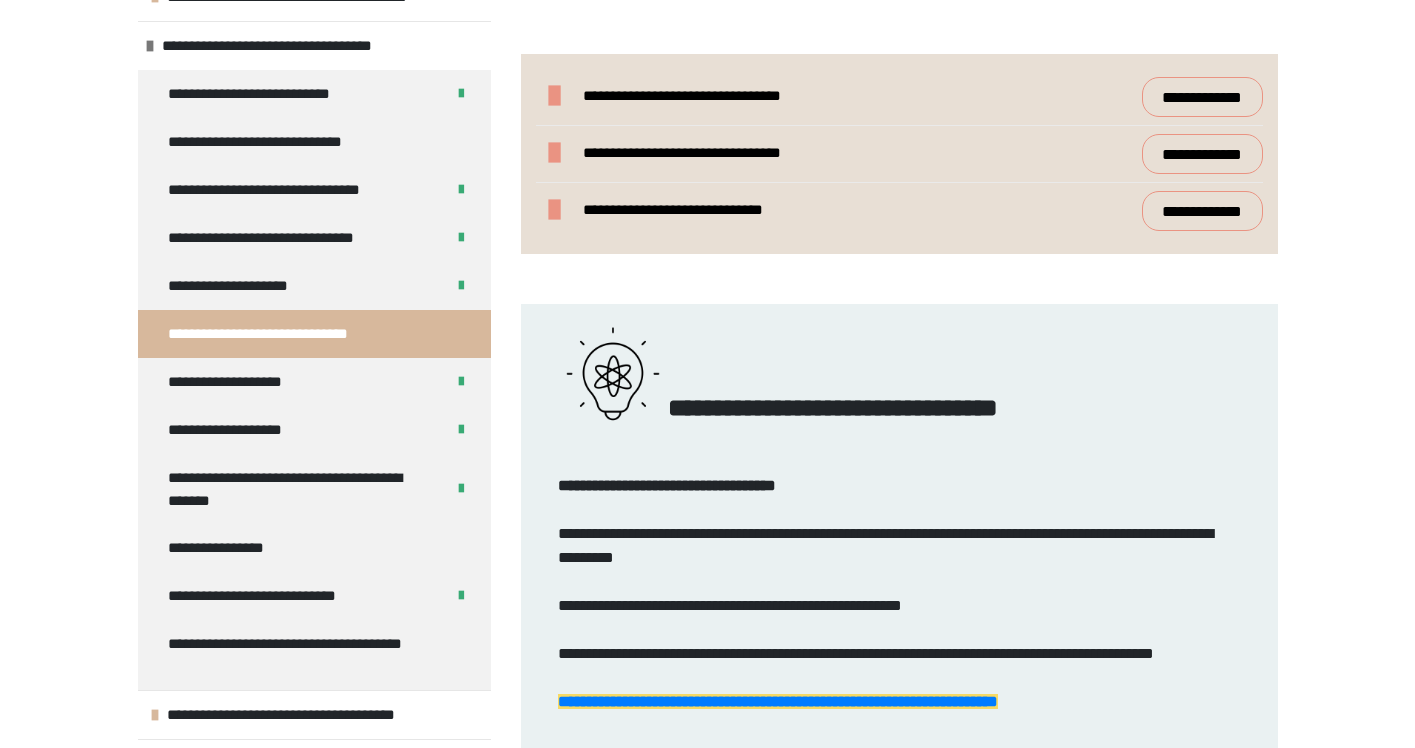 scroll, scrollTop: 1353, scrollLeft: 0, axis: vertical 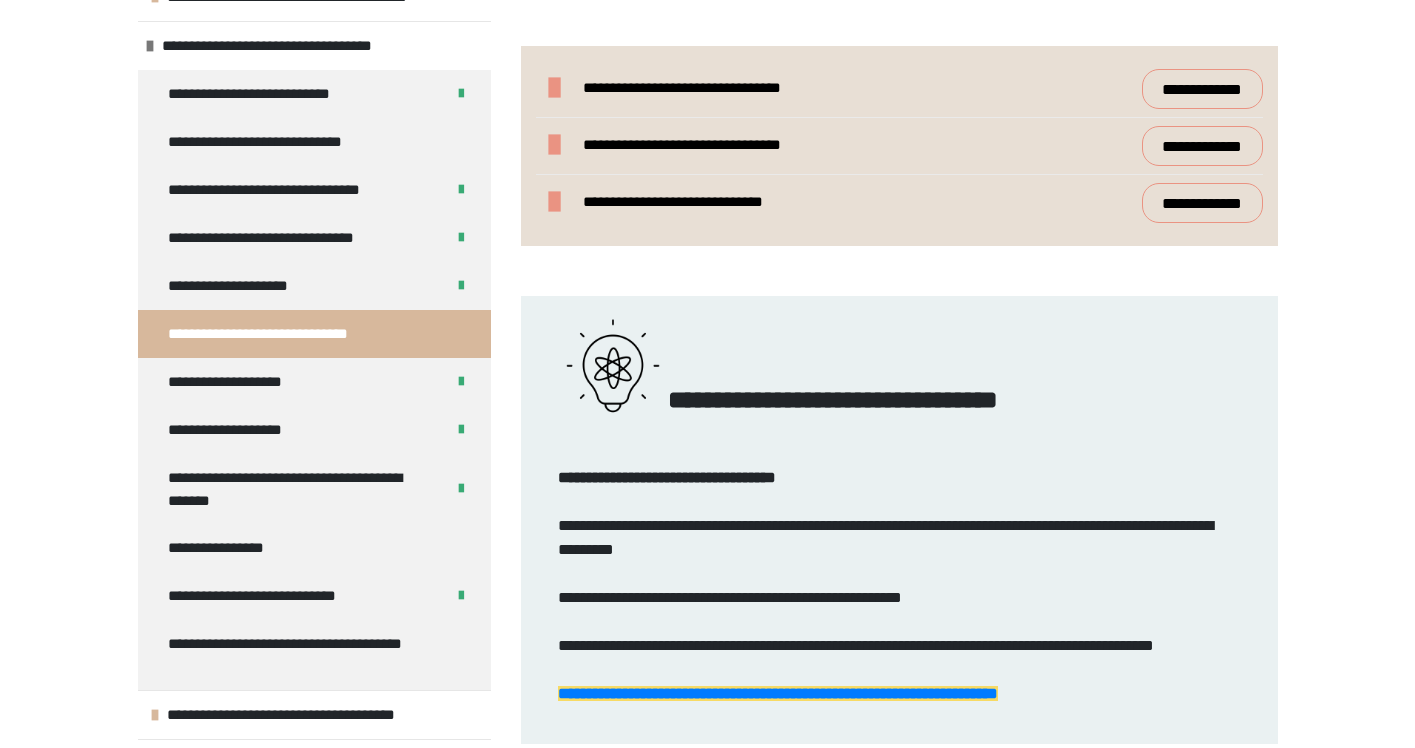 type 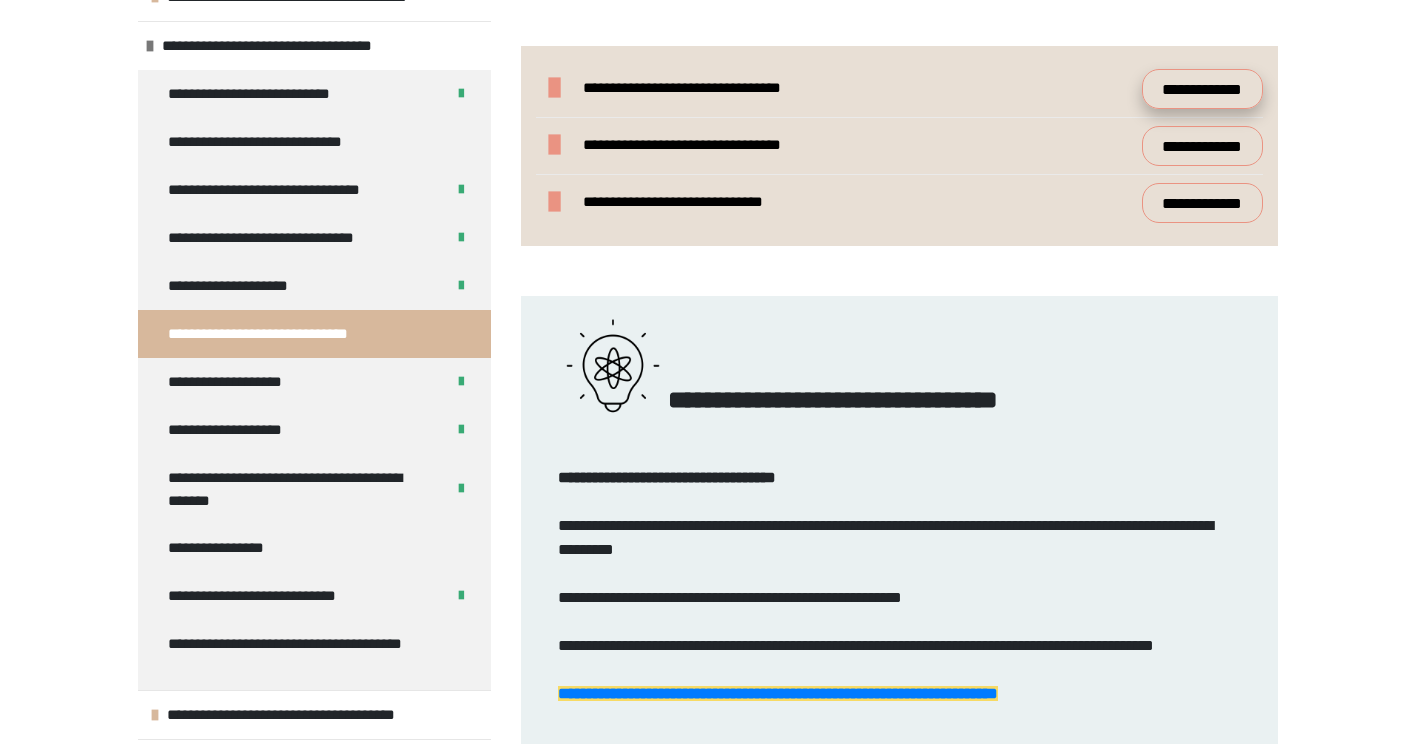 click on "**********" at bounding box center (1202, 89) 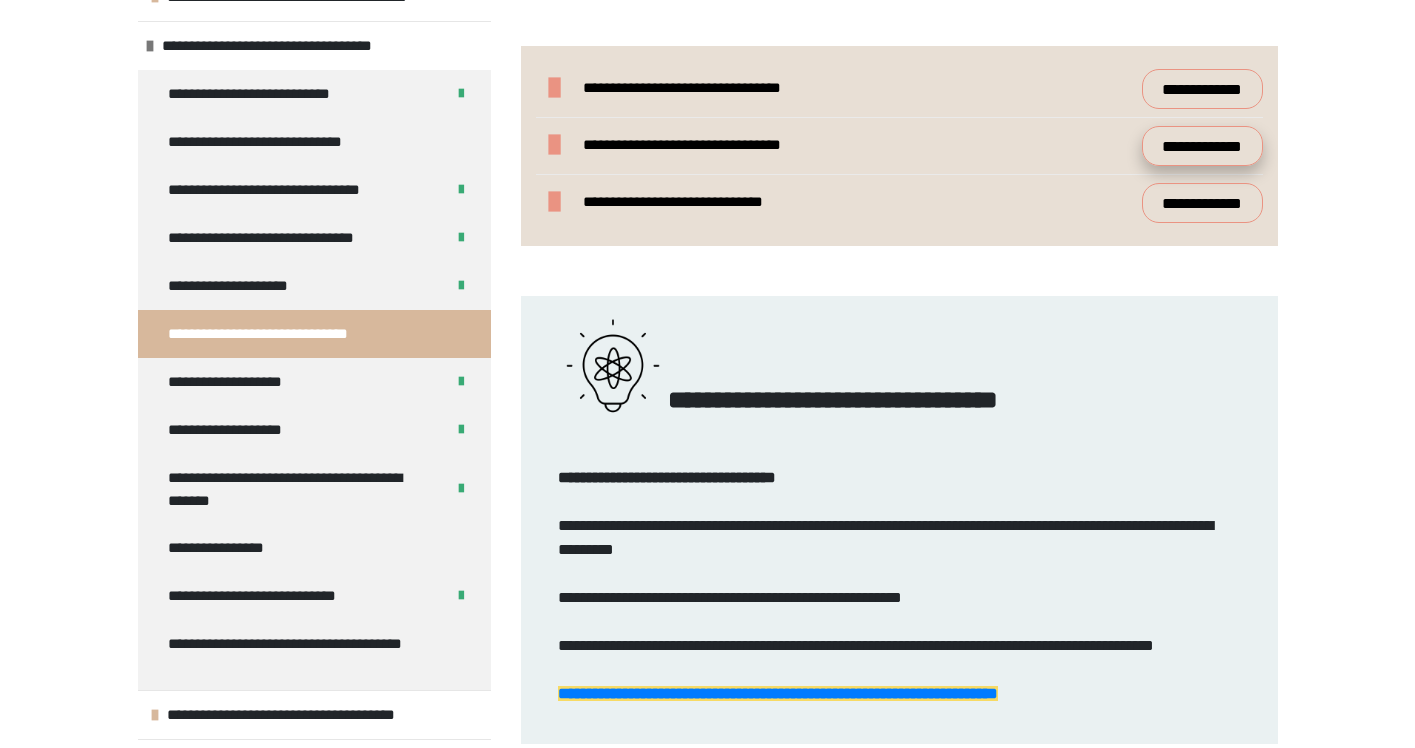 click on "**********" at bounding box center (1202, 146) 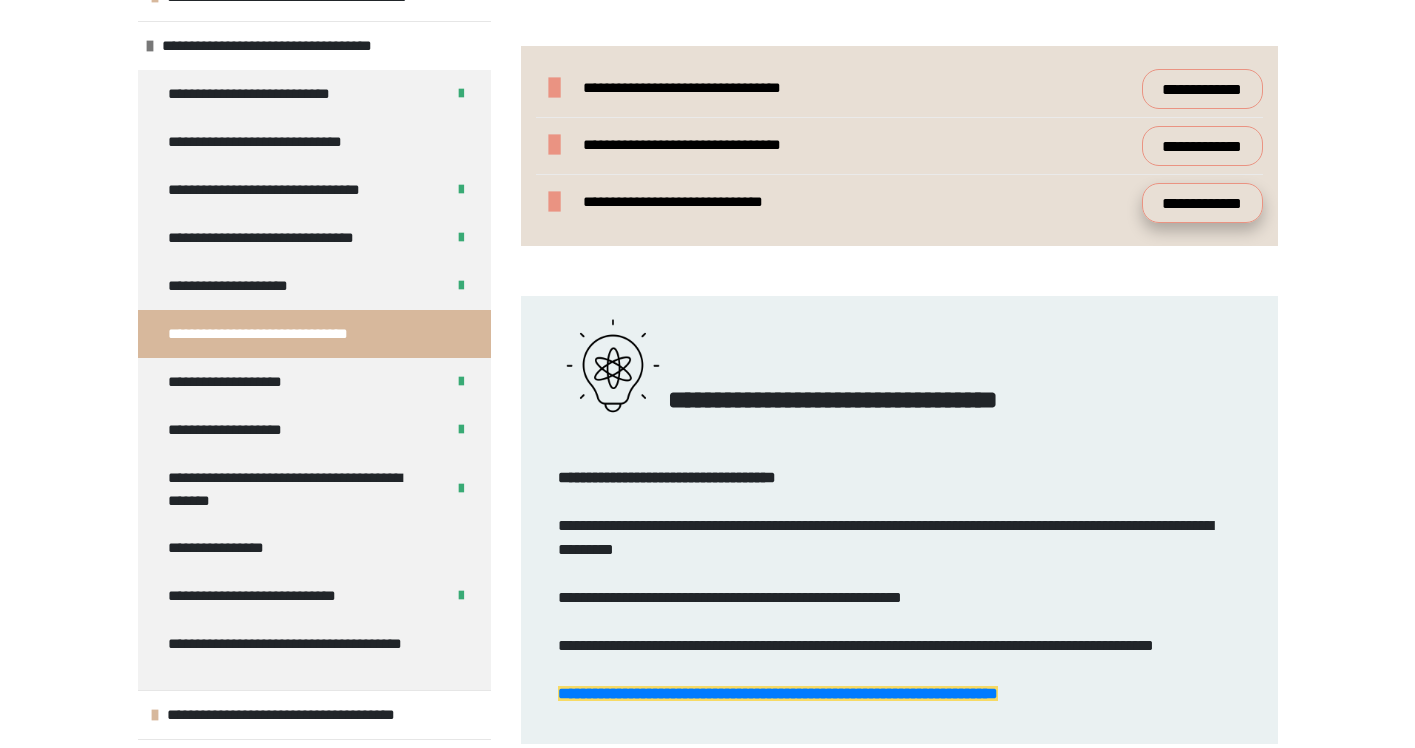 click on "**********" at bounding box center [1202, 203] 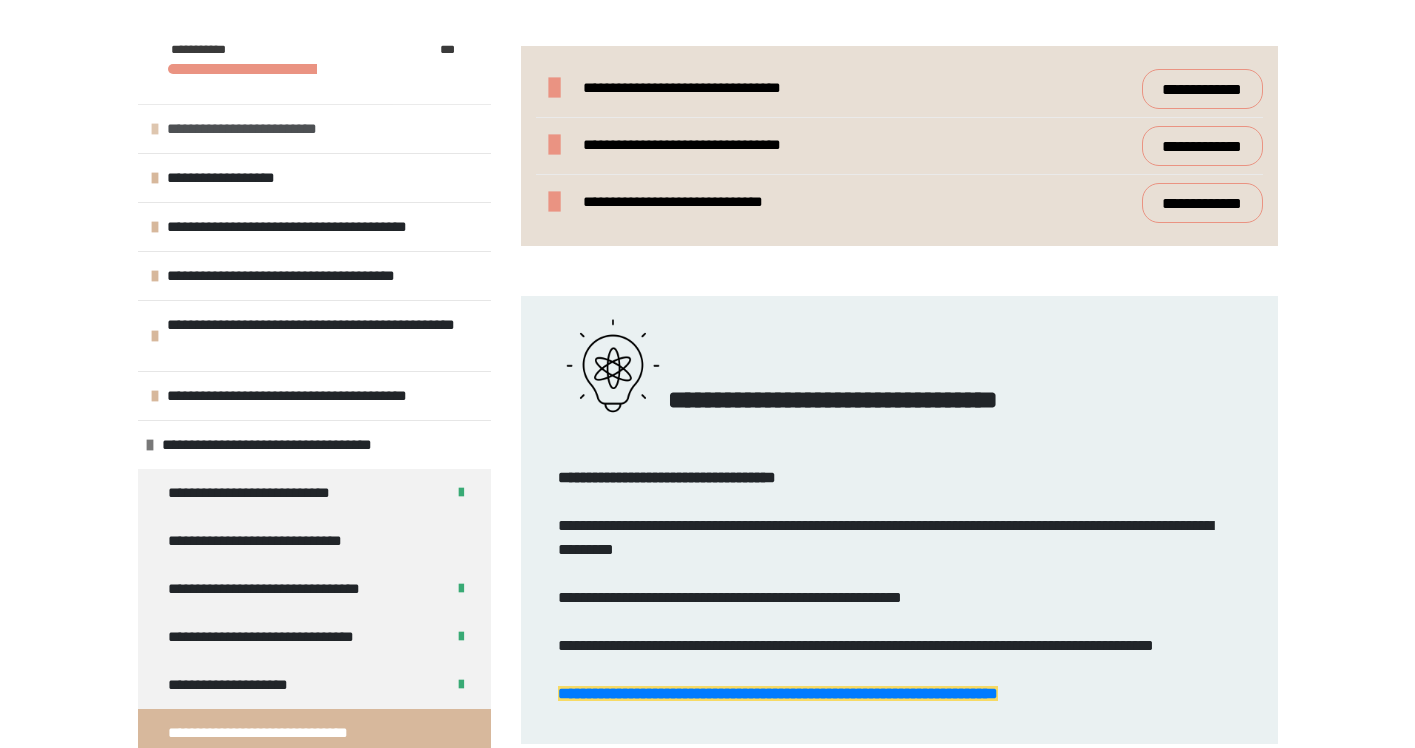 scroll, scrollTop: 0, scrollLeft: 0, axis: both 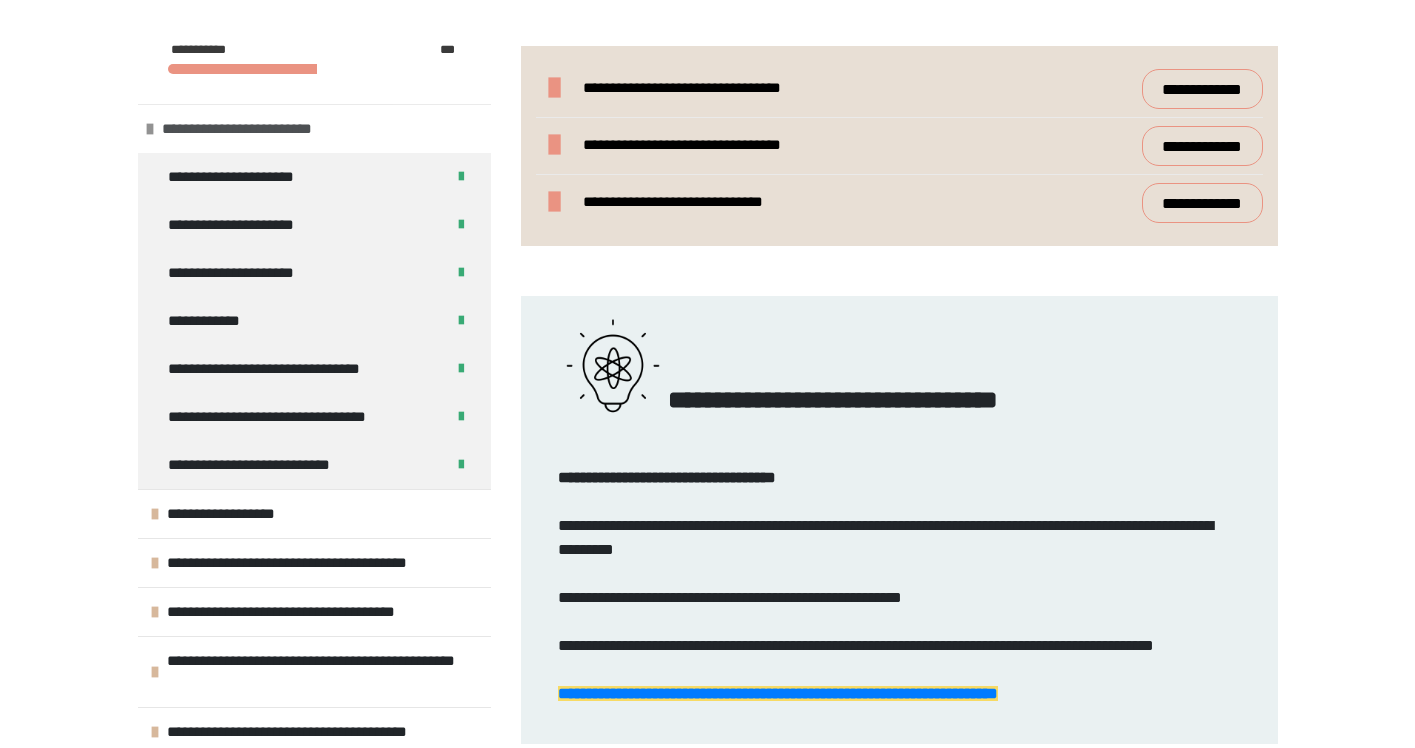 click on "**********" at bounding box center [251, 129] 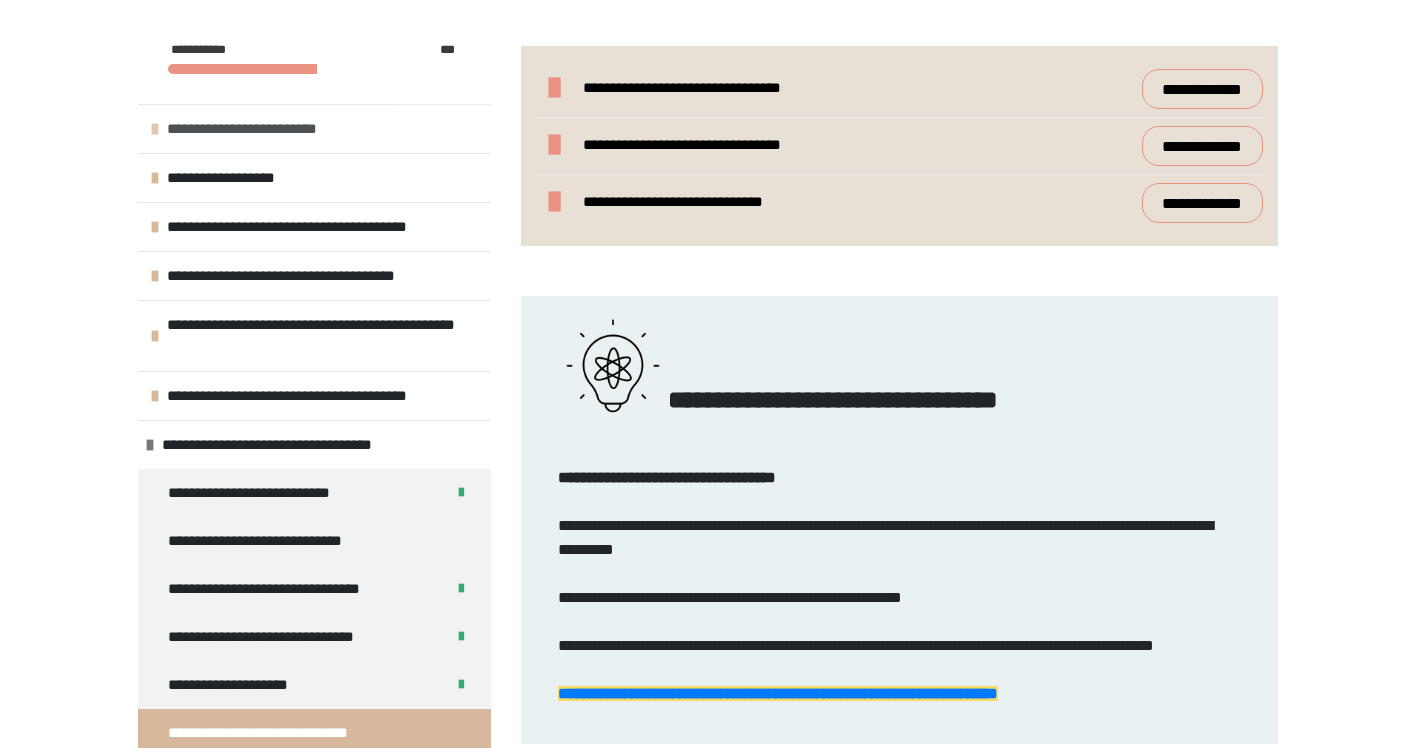 click on "**********" at bounding box center (256, 129) 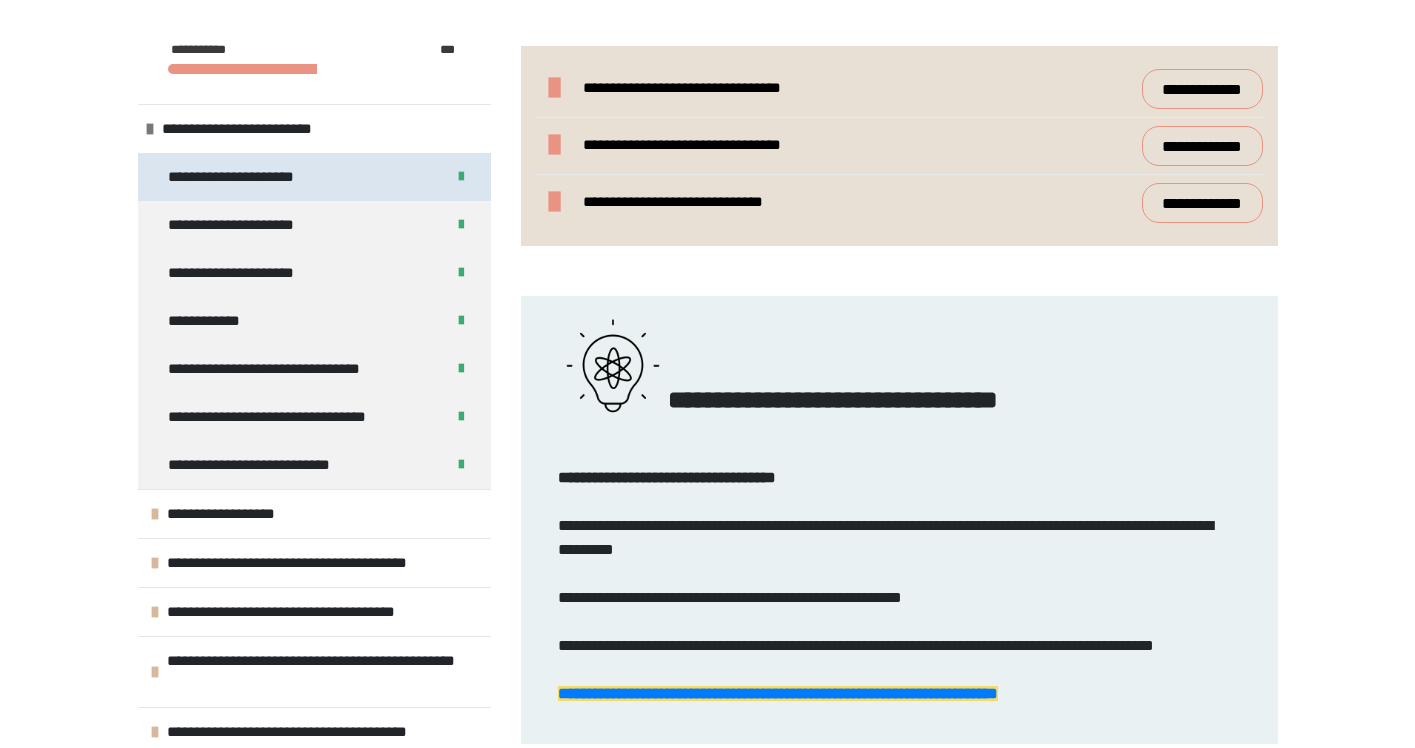 click on "**********" at bounding box center [252, 177] 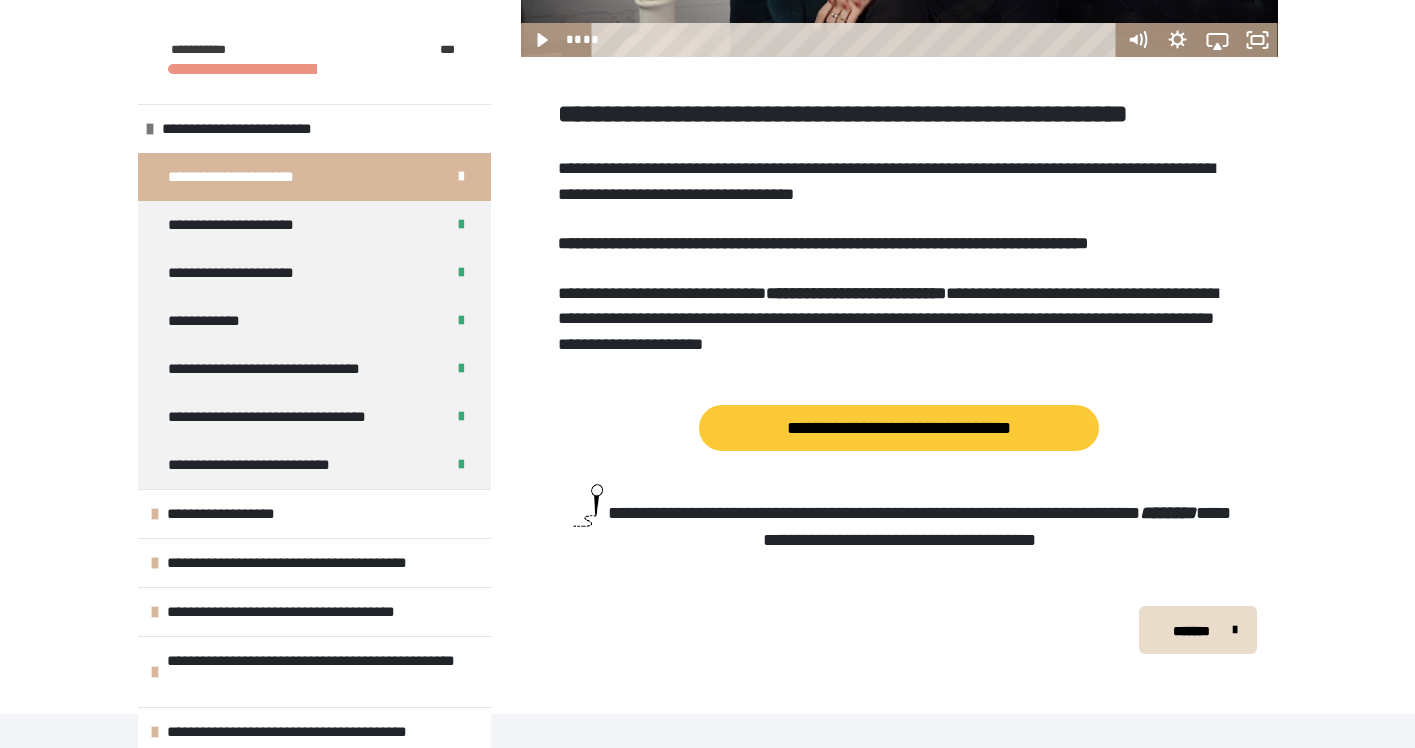 scroll, scrollTop: 732, scrollLeft: 0, axis: vertical 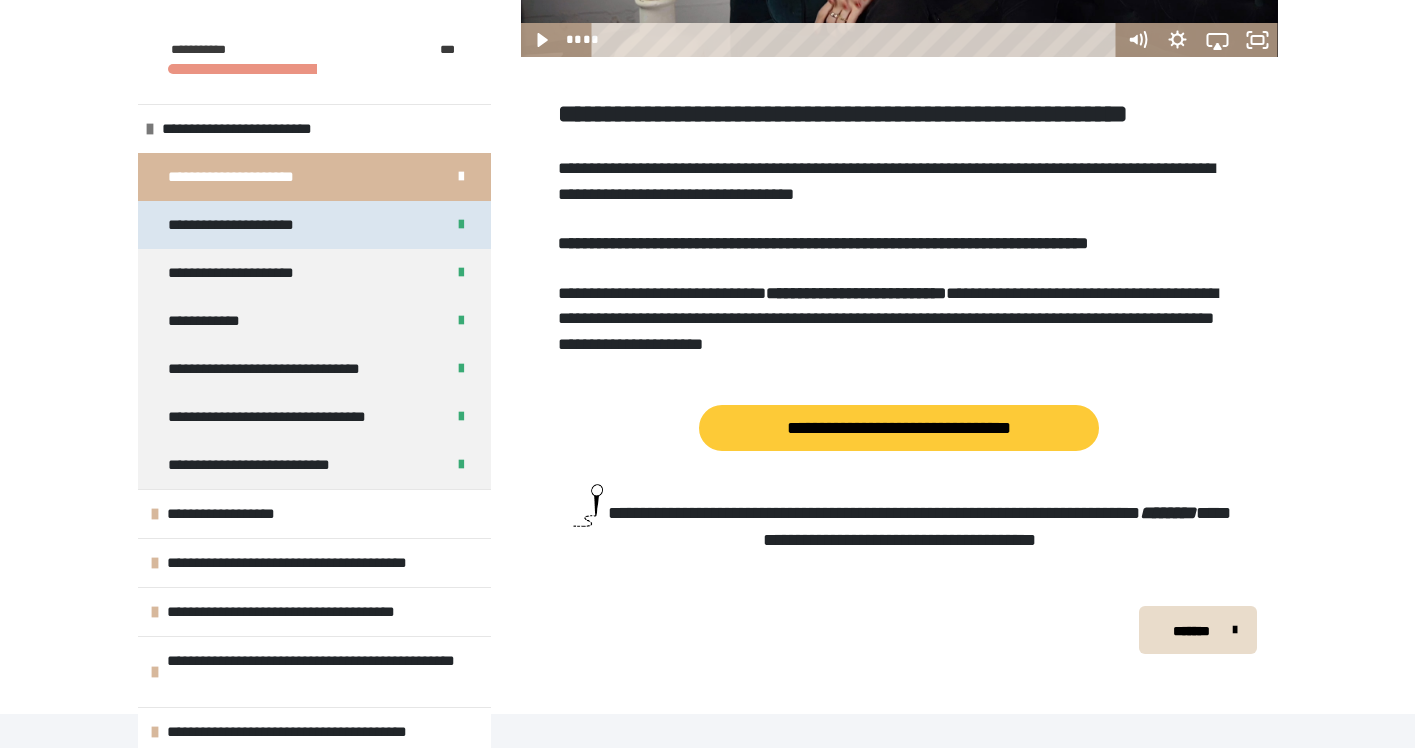 click on "**********" at bounding box center (241, 225) 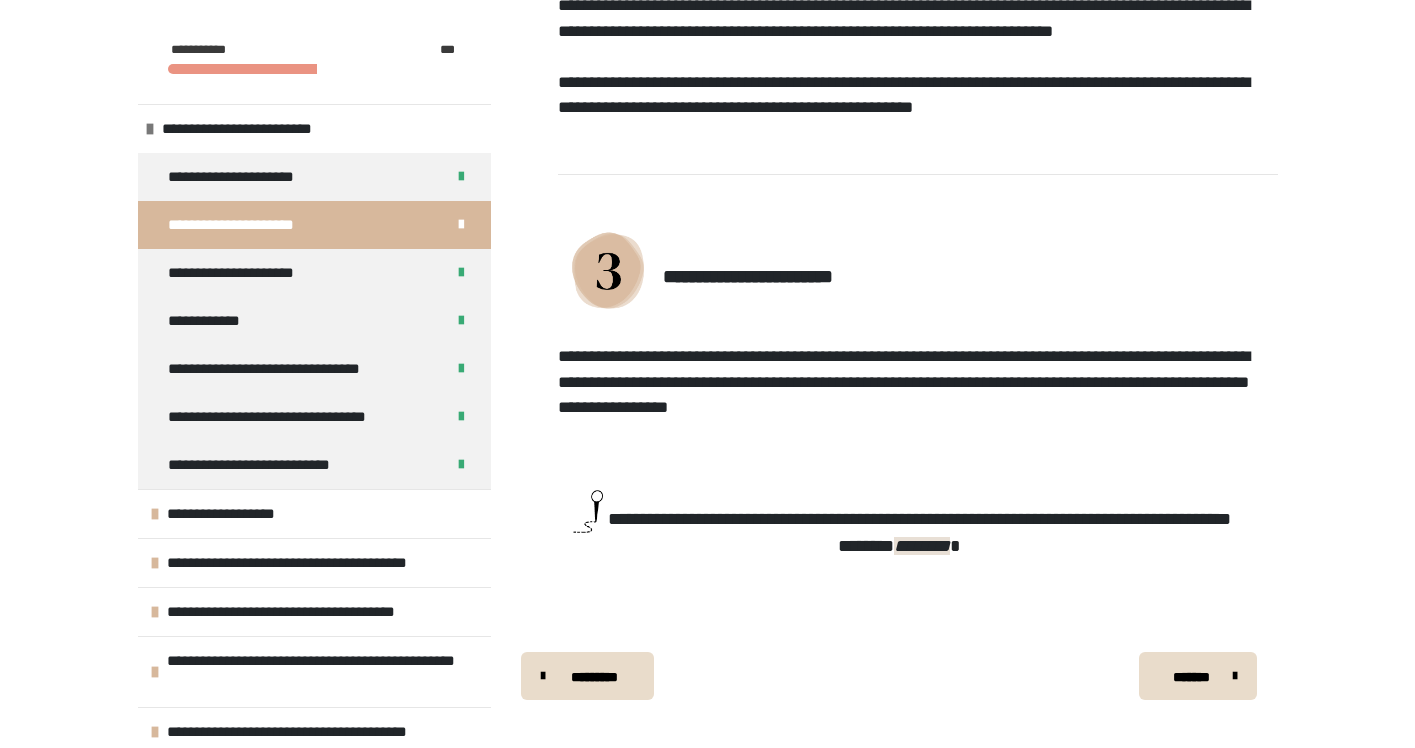 scroll, scrollTop: 1697, scrollLeft: 0, axis: vertical 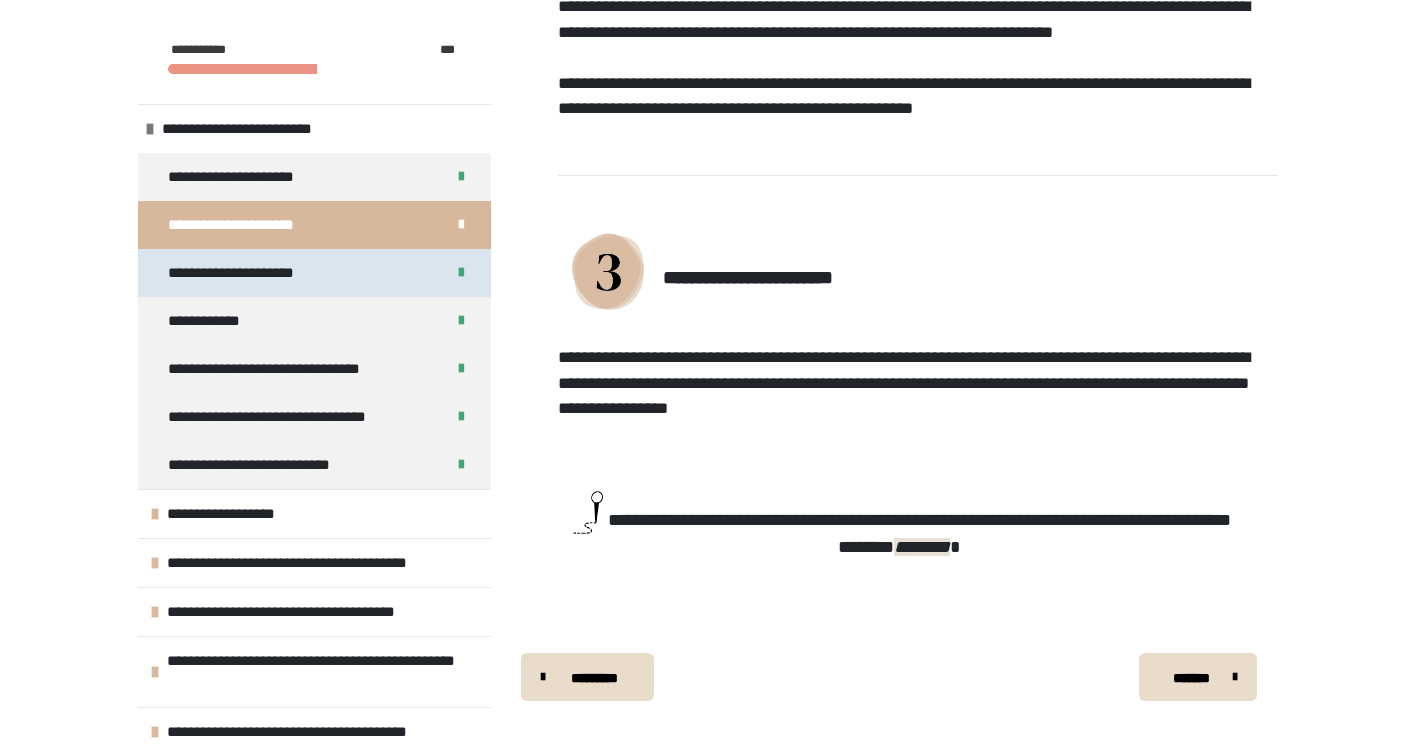 click on "**********" at bounding box center (314, 273) 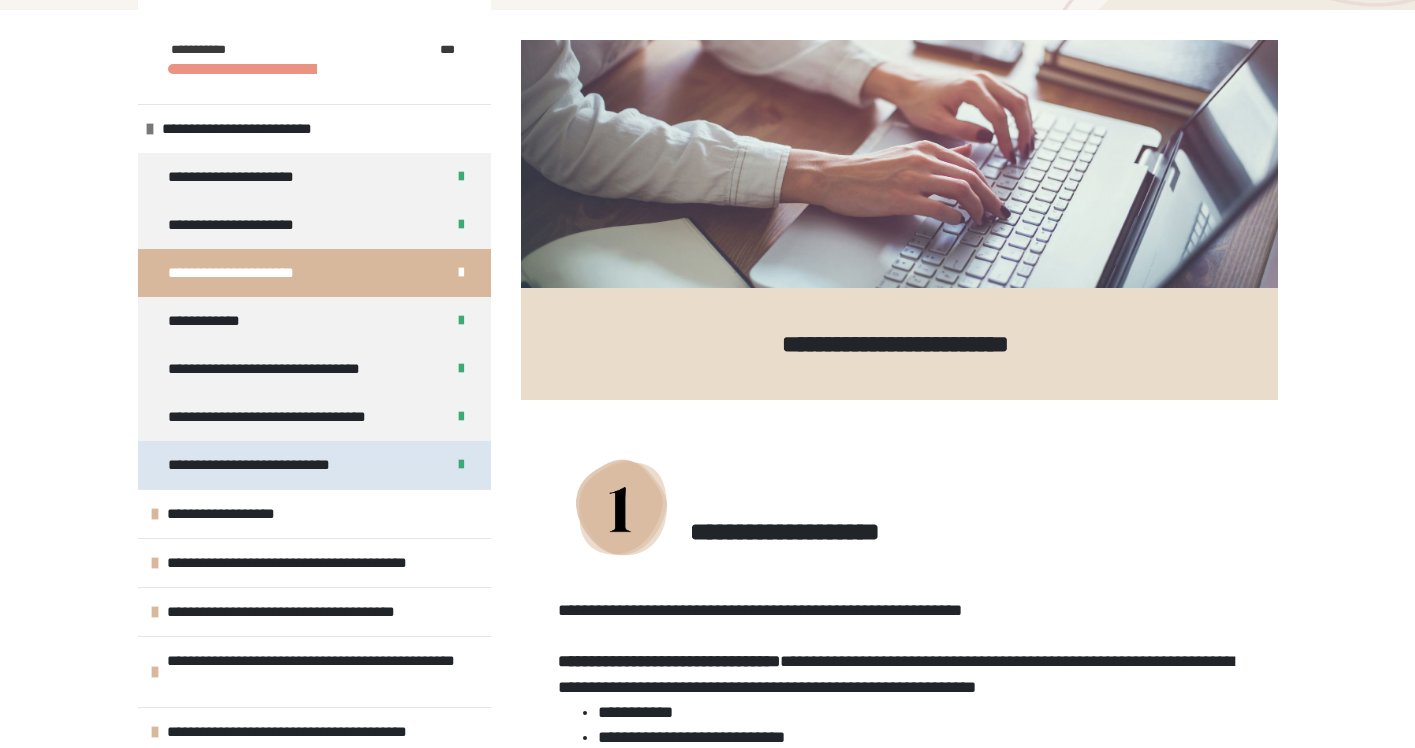 click on "**********" at bounding box center [269, 465] 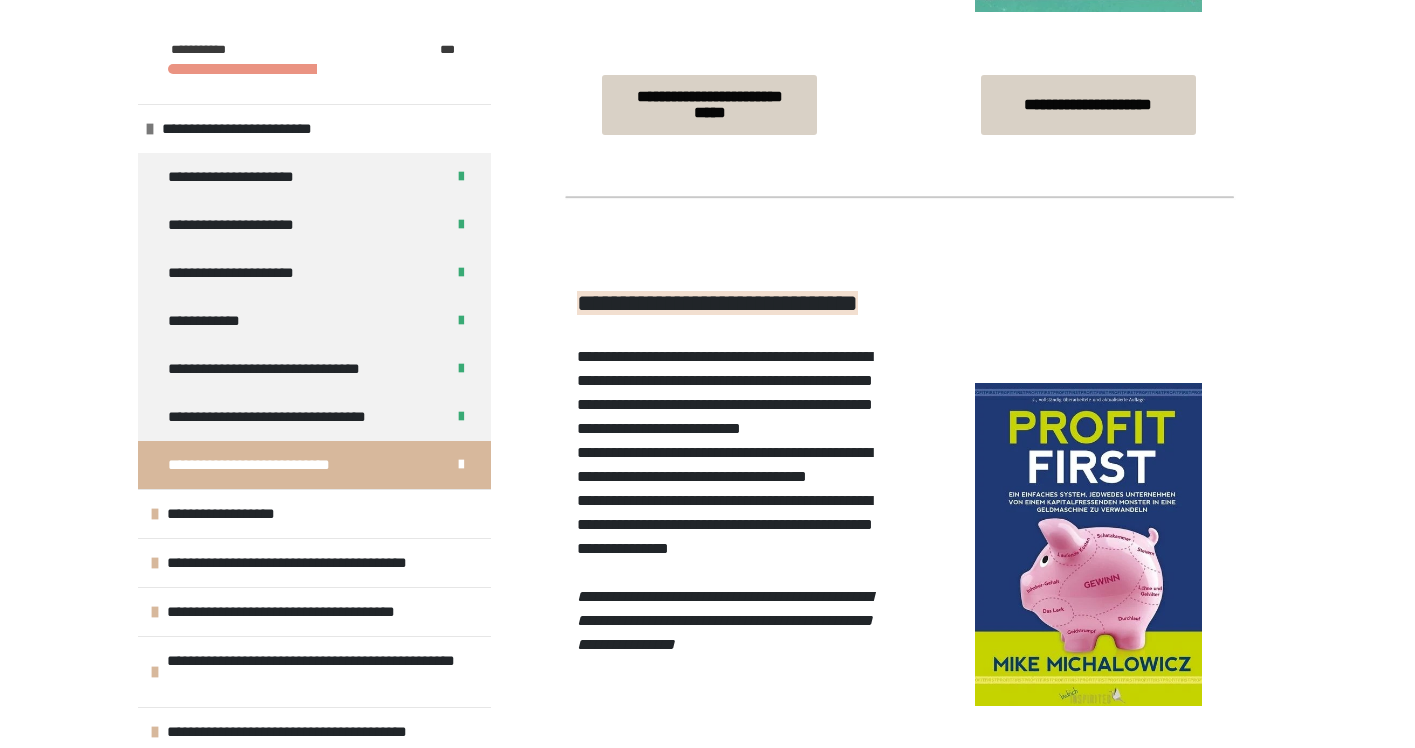 scroll, scrollTop: 5995, scrollLeft: 0, axis: vertical 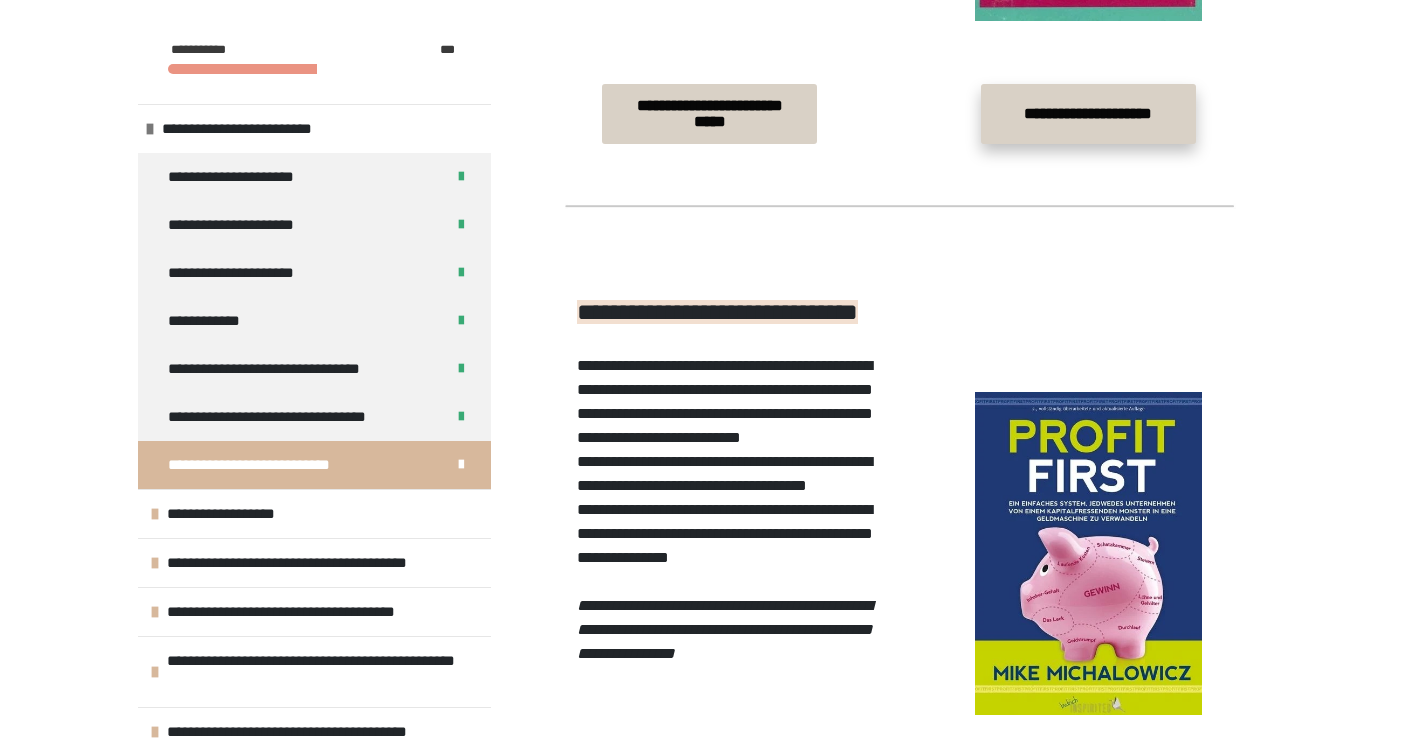 click on "**********" at bounding box center (1088, 114) 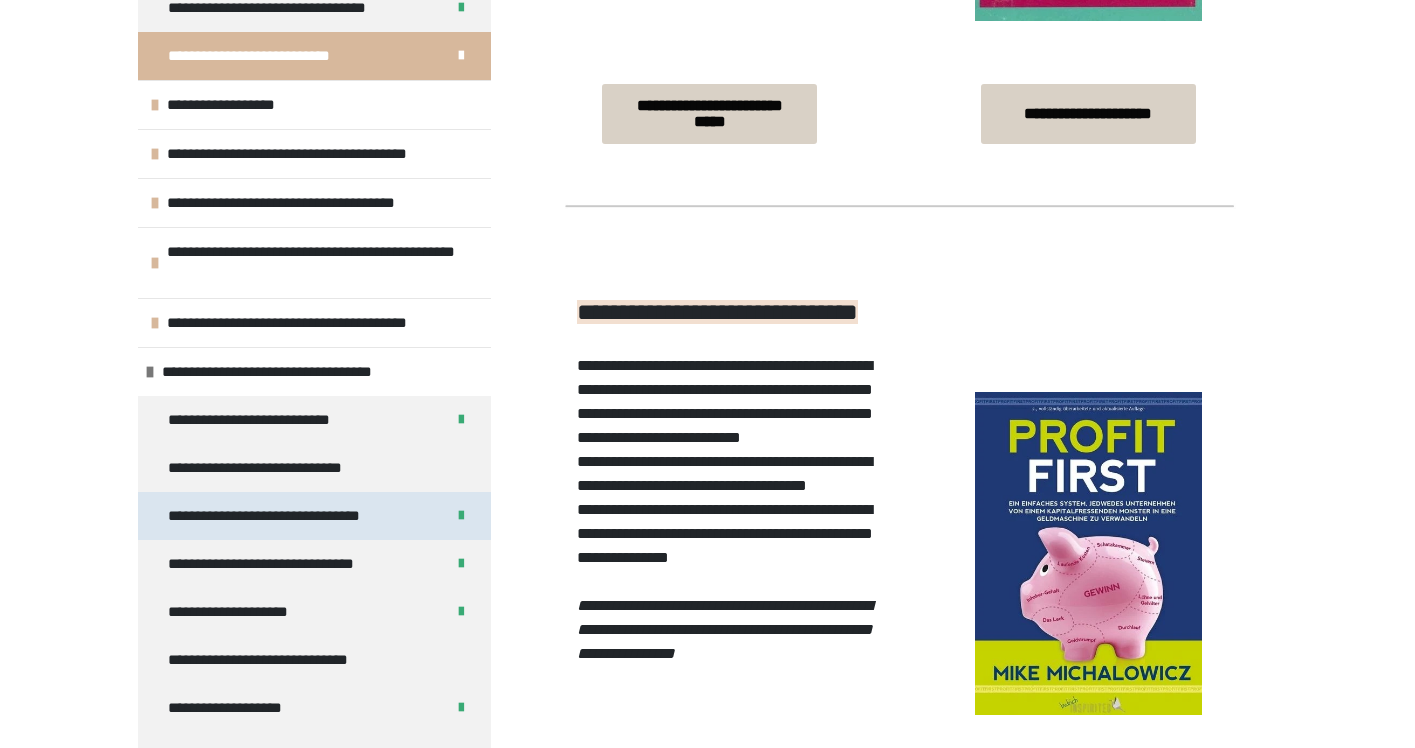 scroll, scrollTop: 406, scrollLeft: 0, axis: vertical 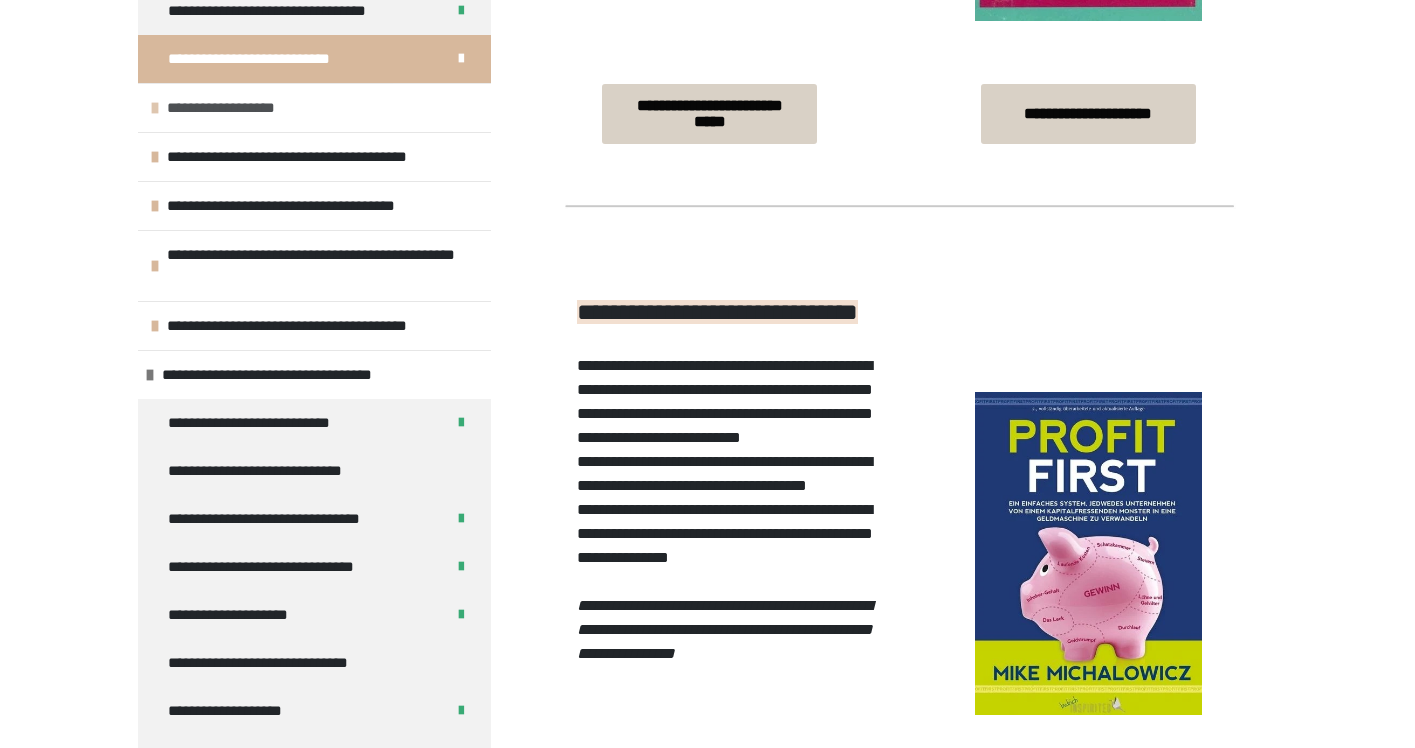 click on "**********" at bounding box center [314, 107] 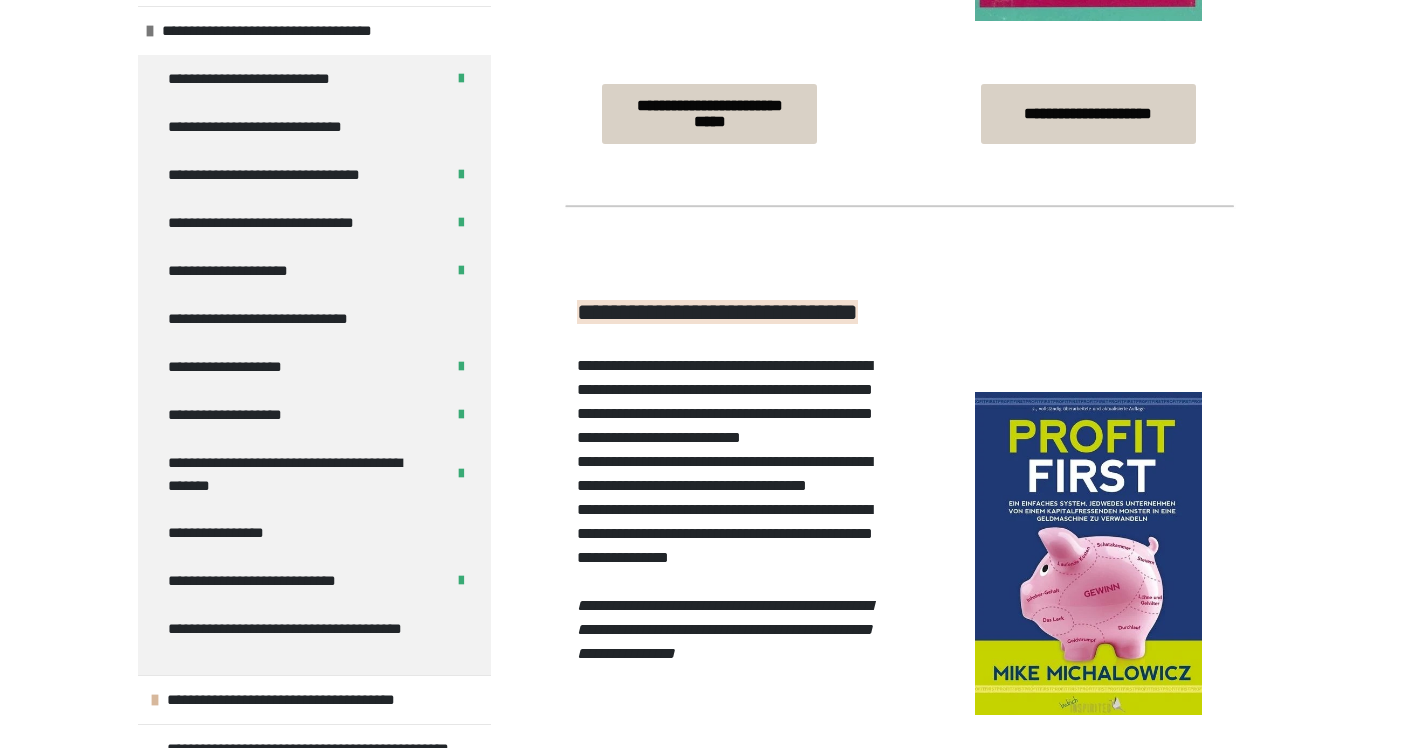 scroll, scrollTop: 1327, scrollLeft: 0, axis: vertical 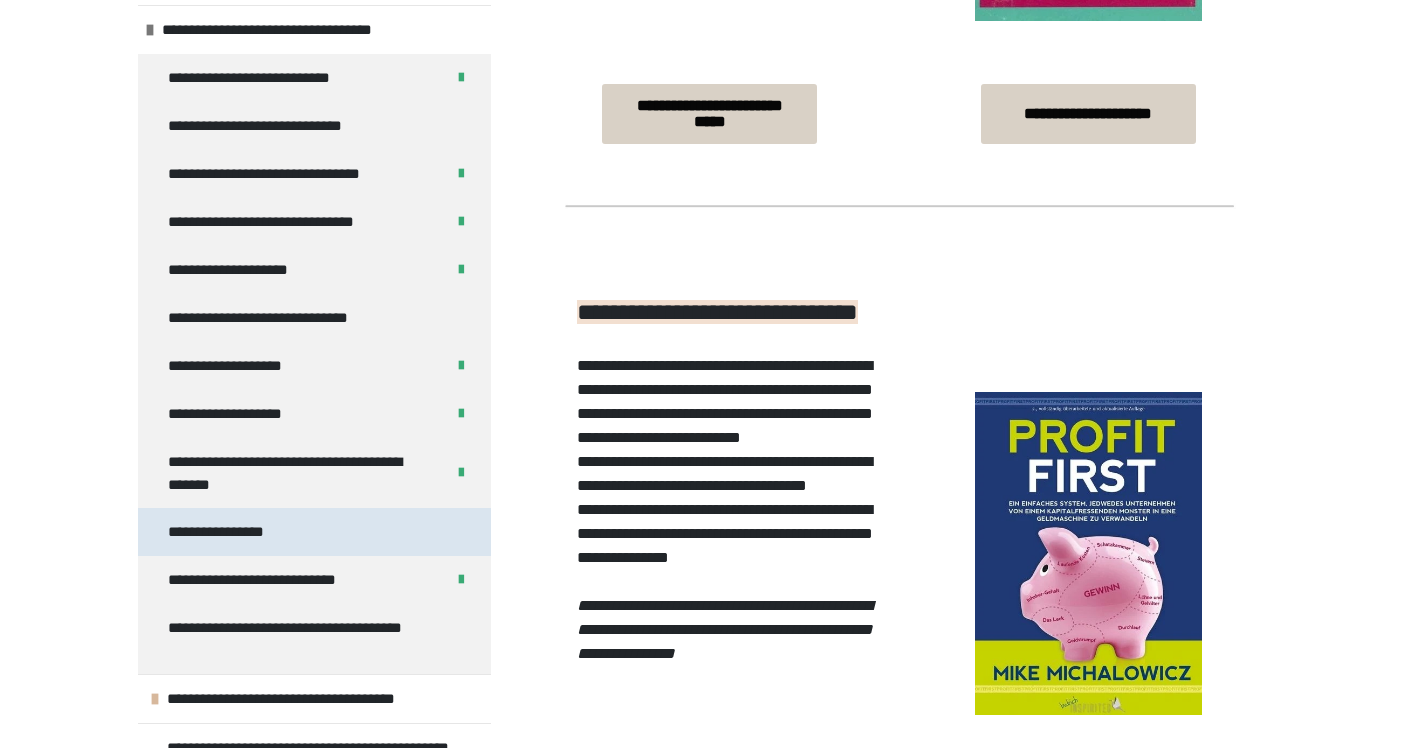 click on "**********" at bounding box center (234, 532) 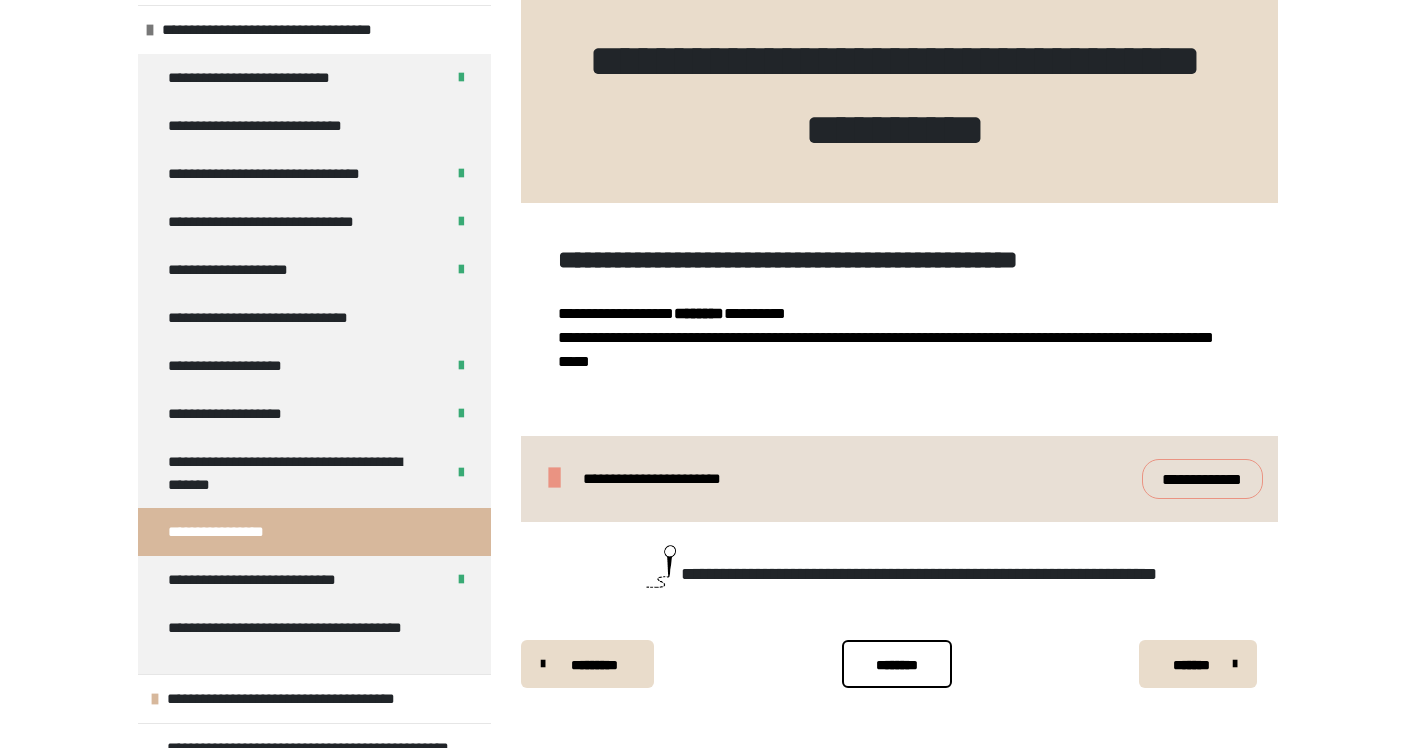 scroll, scrollTop: 569, scrollLeft: 0, axis: vertical 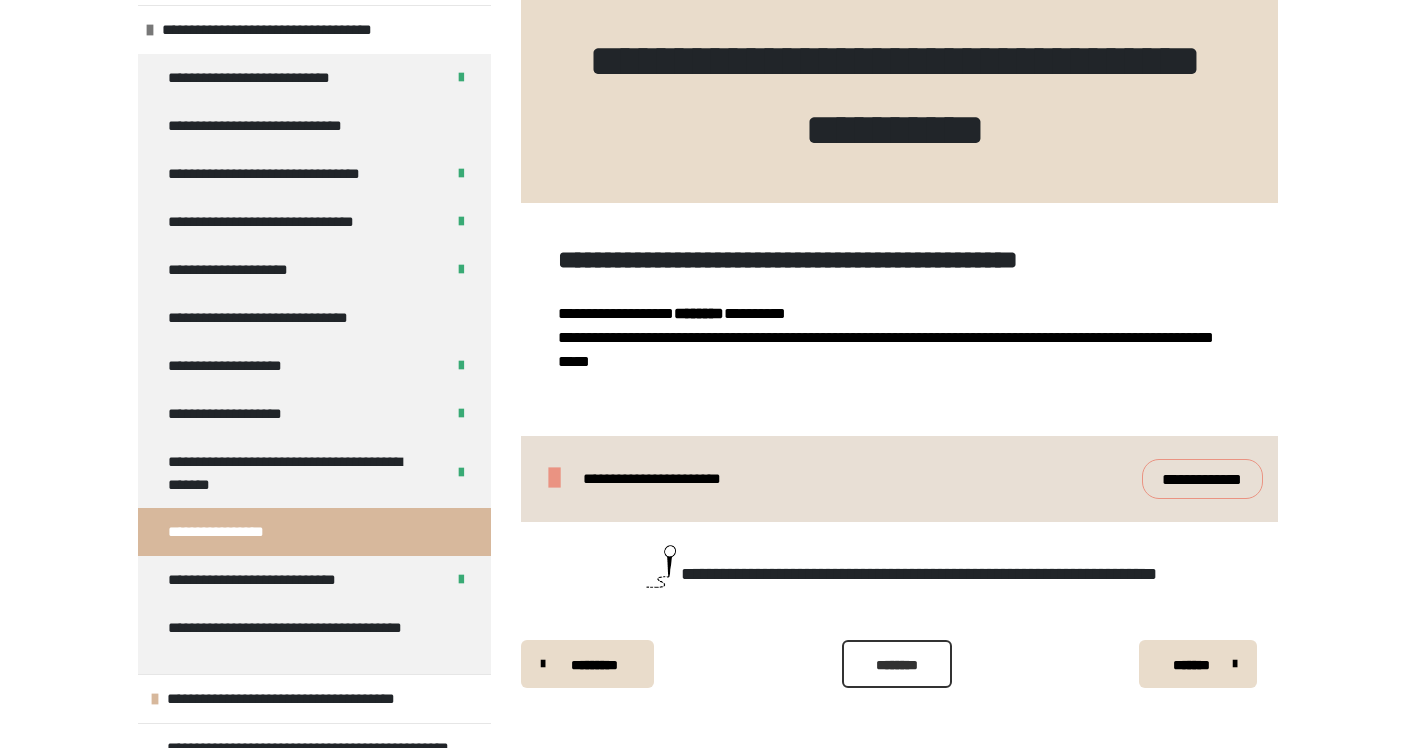 click on "********" at bounding box center [897, 665] 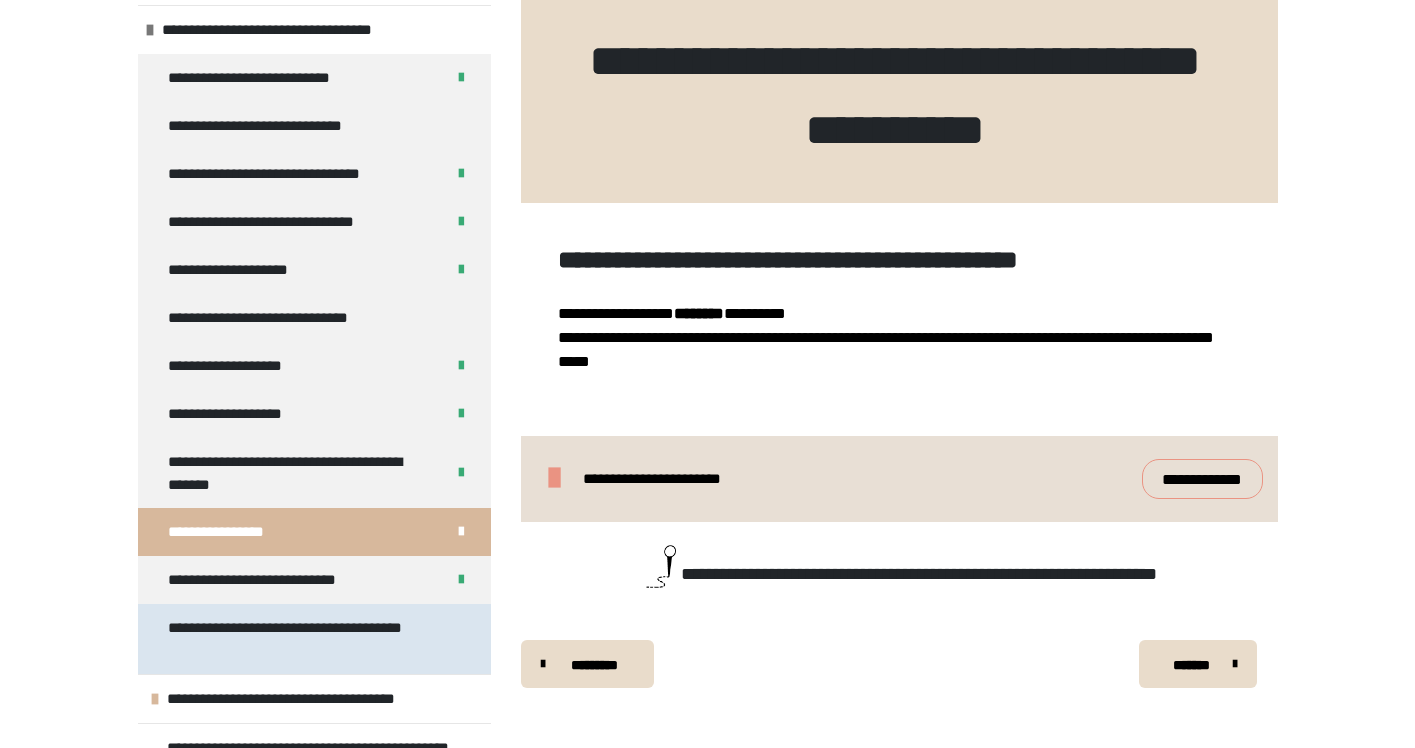 click on "**********" at bounding box center (306, 639) 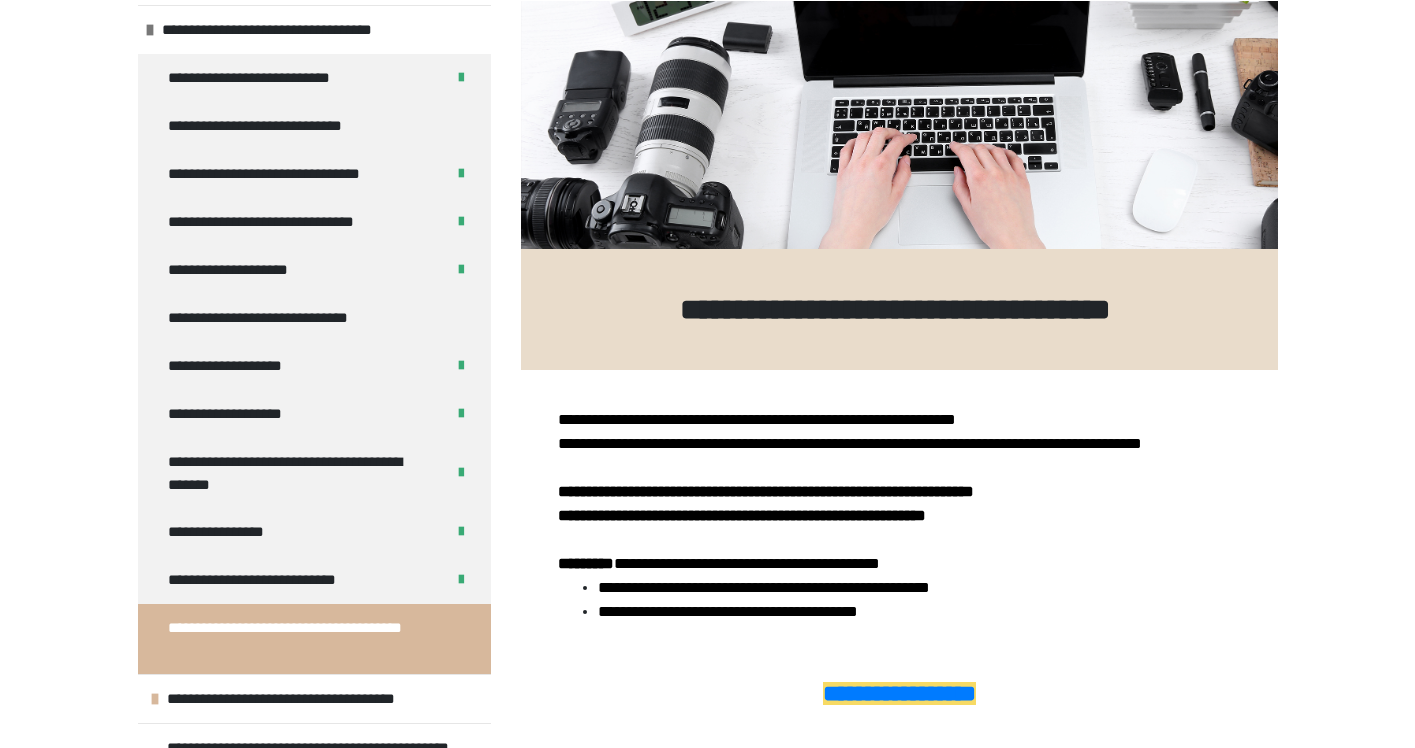 scroll, scrollTop: 161, scrollLeft: 0, axis: vertical 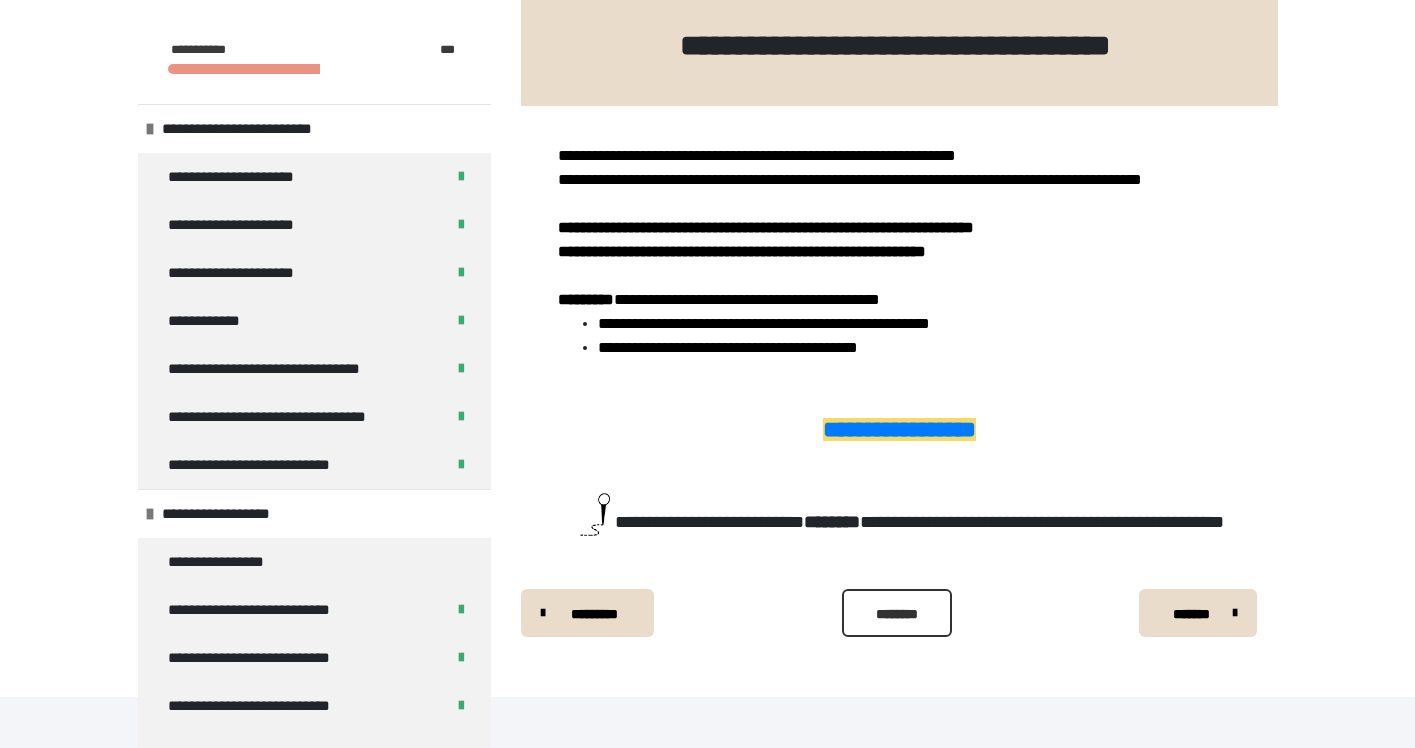 click on "********" at bounding box center [897, 614] 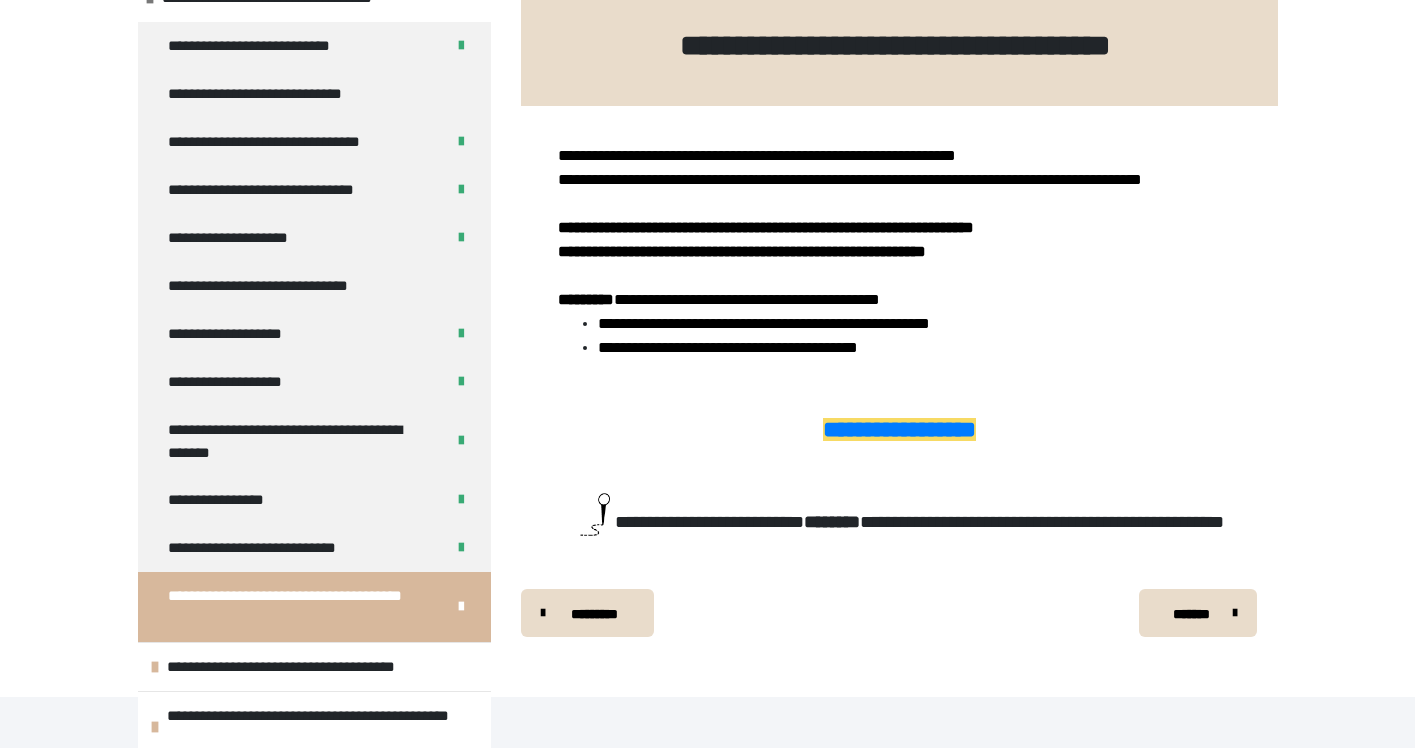 scroll, scrollTop: 1360, scrollLeft: 0, axis: vertical 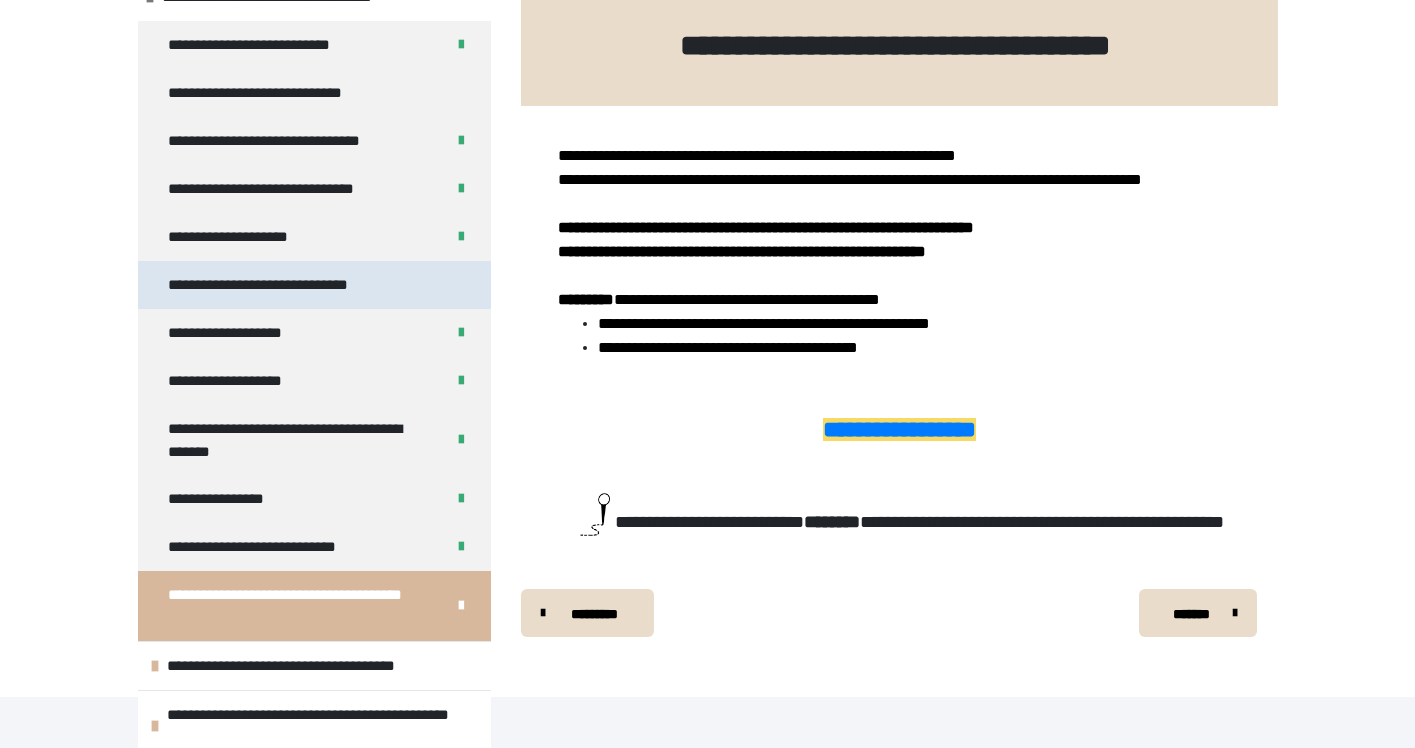 click on "**********" at bounding box center [277, 285] 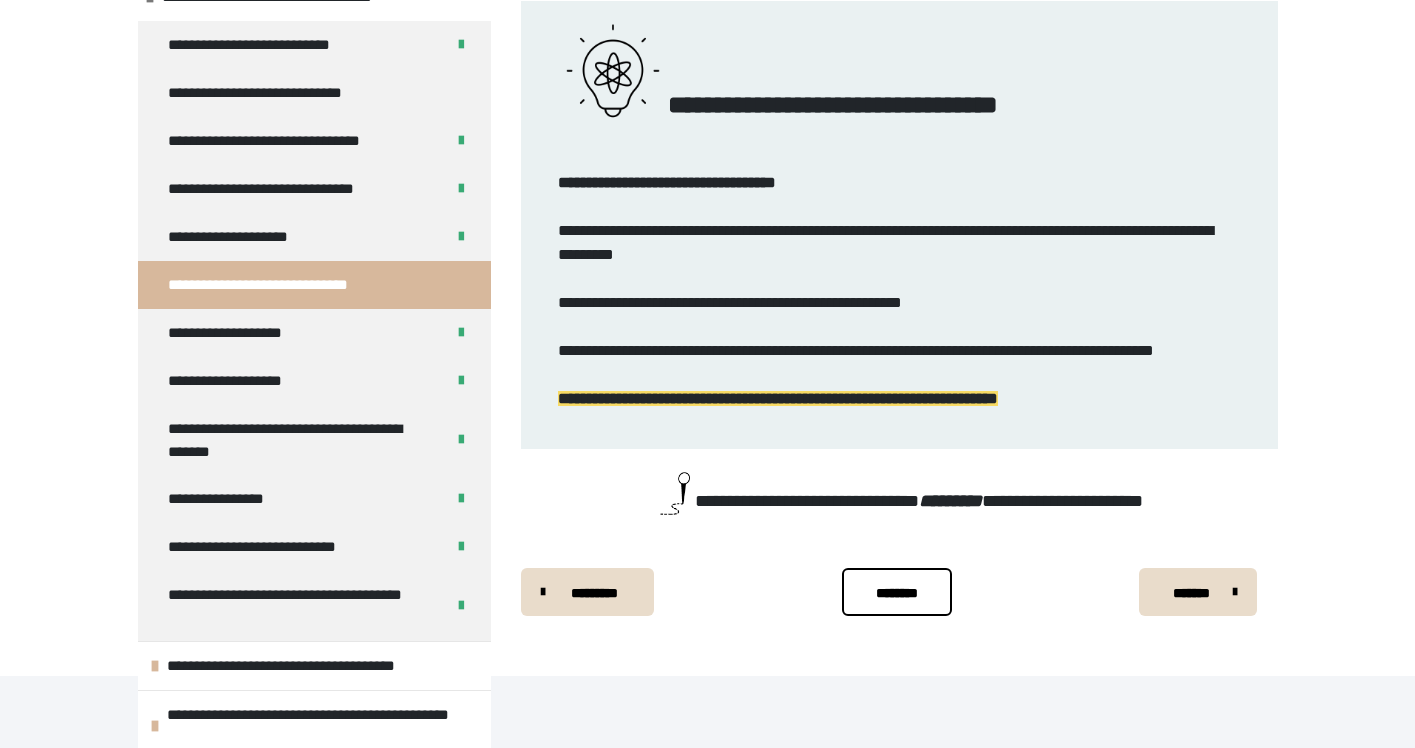 scroll, scrollTop: 1648, scrollLeft: 0, axis: vertical 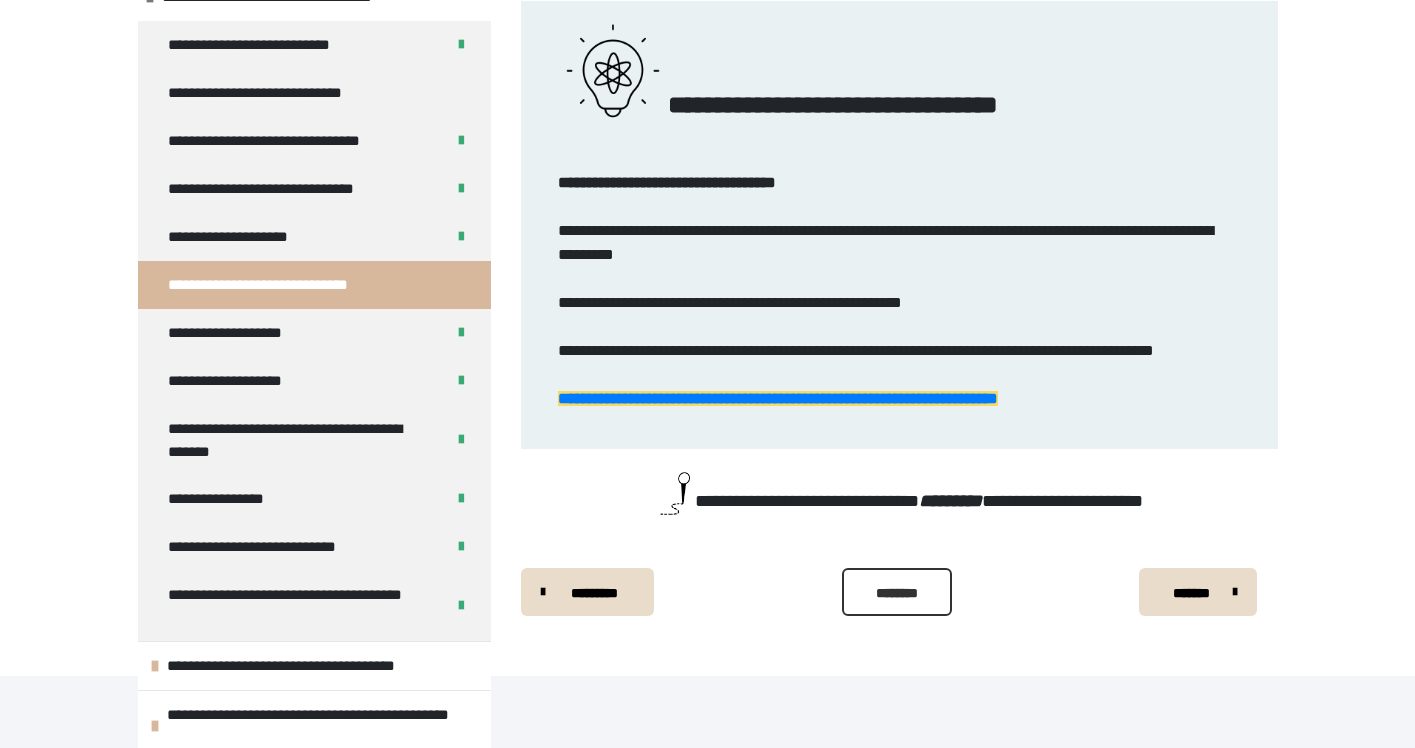 click on "********" at bounding box center (897, 593) 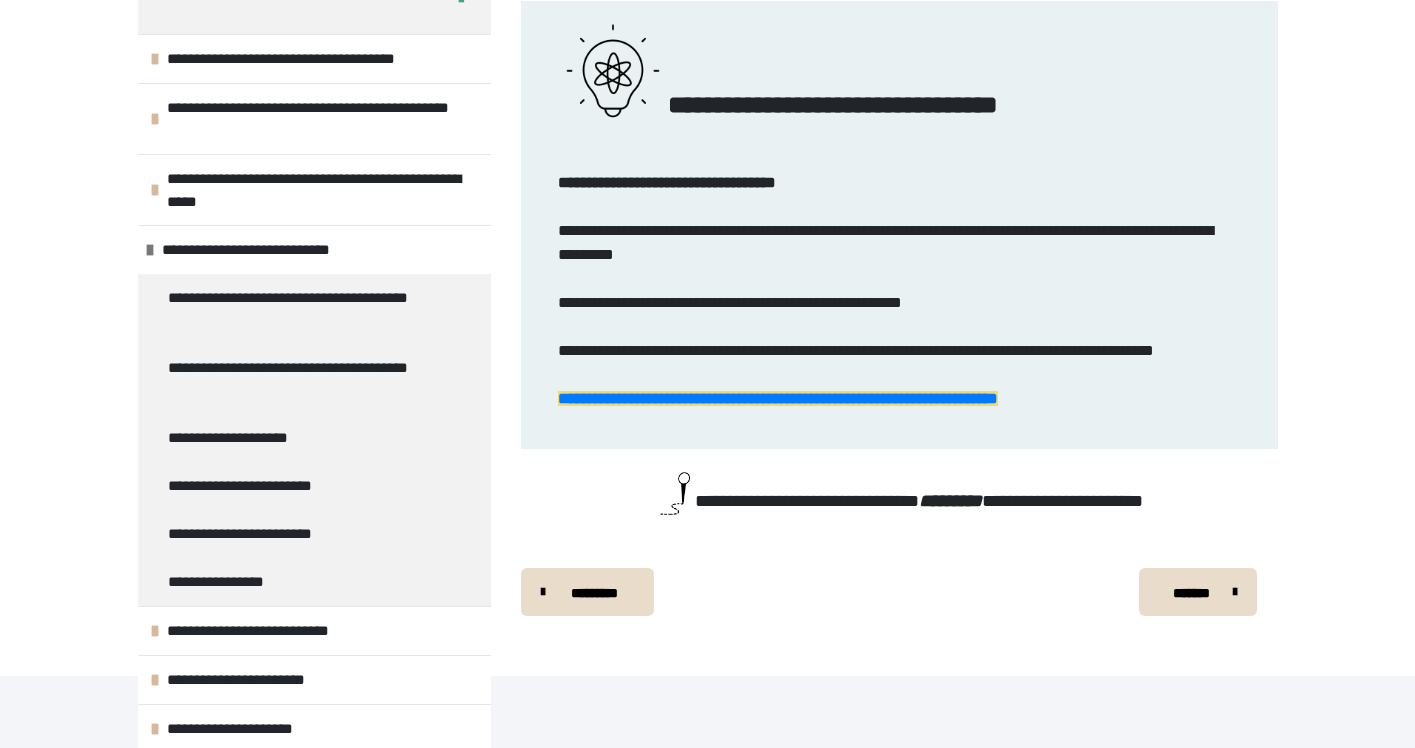 scroll, scrollTop: 1967, scrollLeft: 0, axis: vertical 